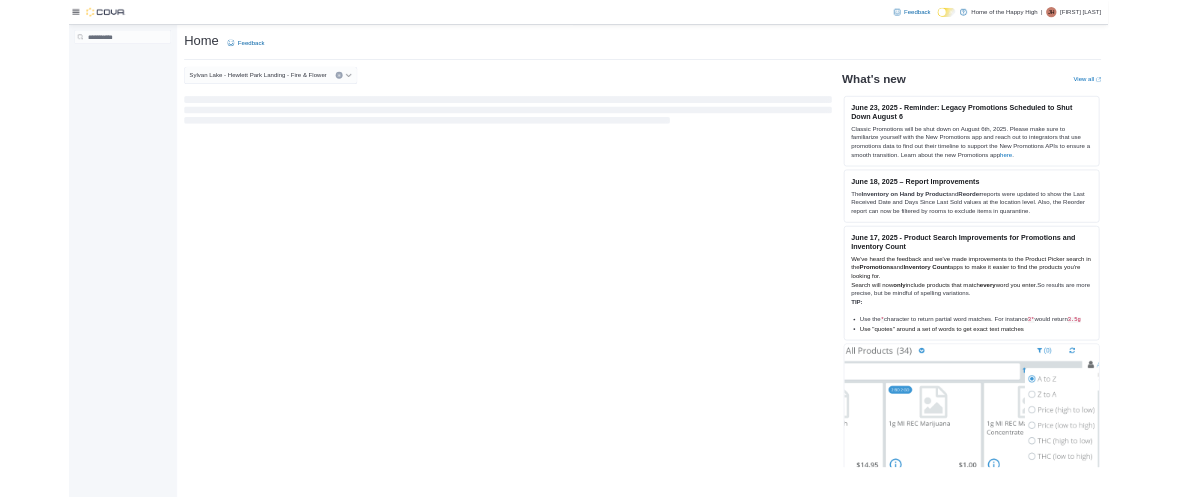 scroll, scrollTop: 0, scrollLeft: 0, axis: both 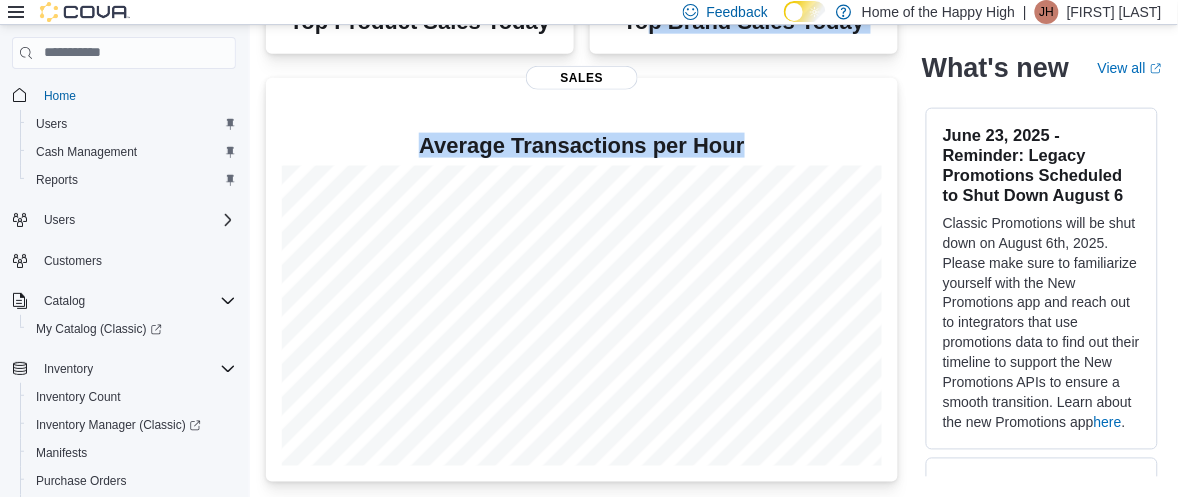 drag, startPoint x: 648, startPoint y: 495, endPoint x: 655, endPoint y: 576, distance: 81.3019 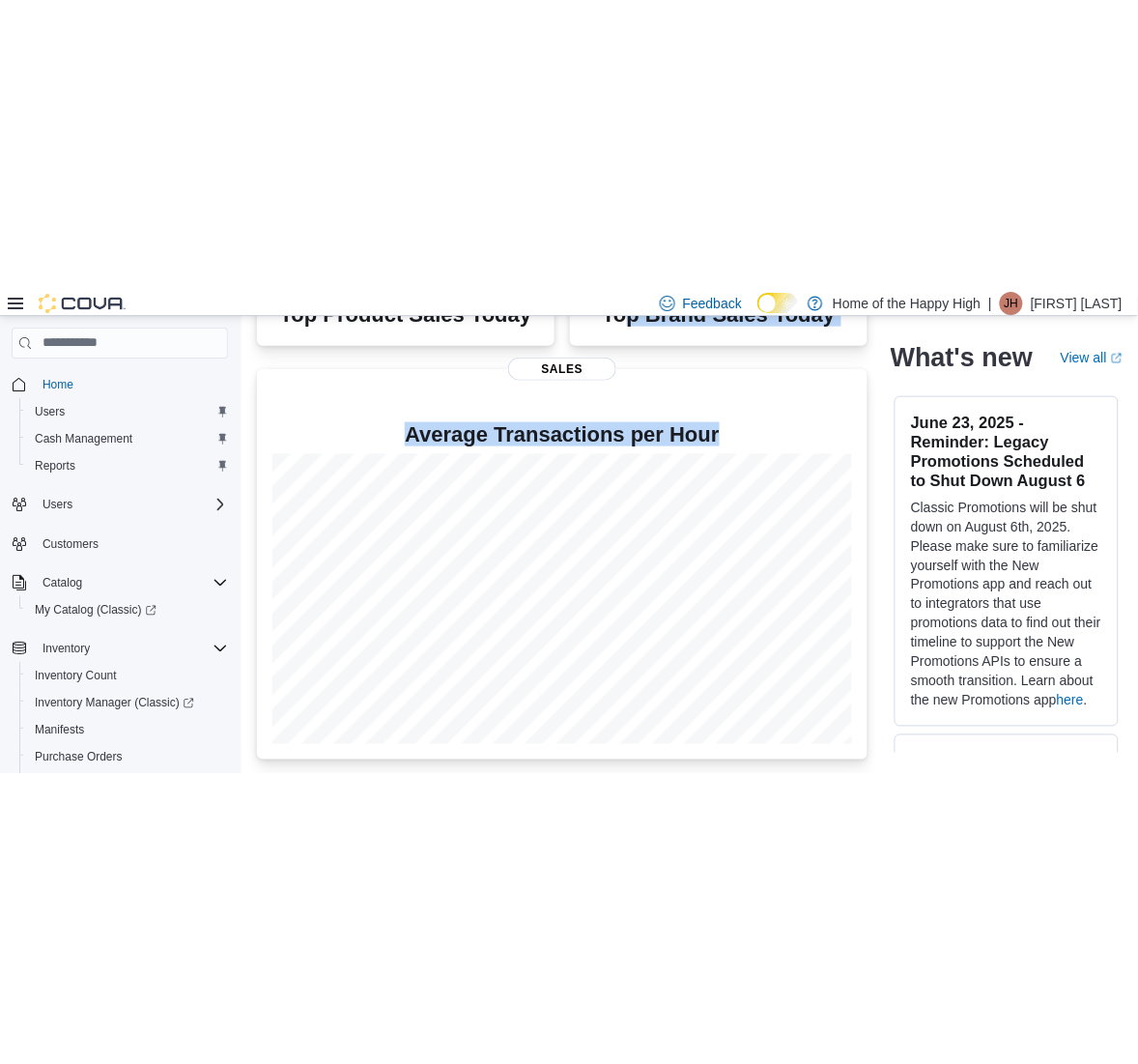 scroll, scrollTop: 0, scrollLeft: 0, axis: both 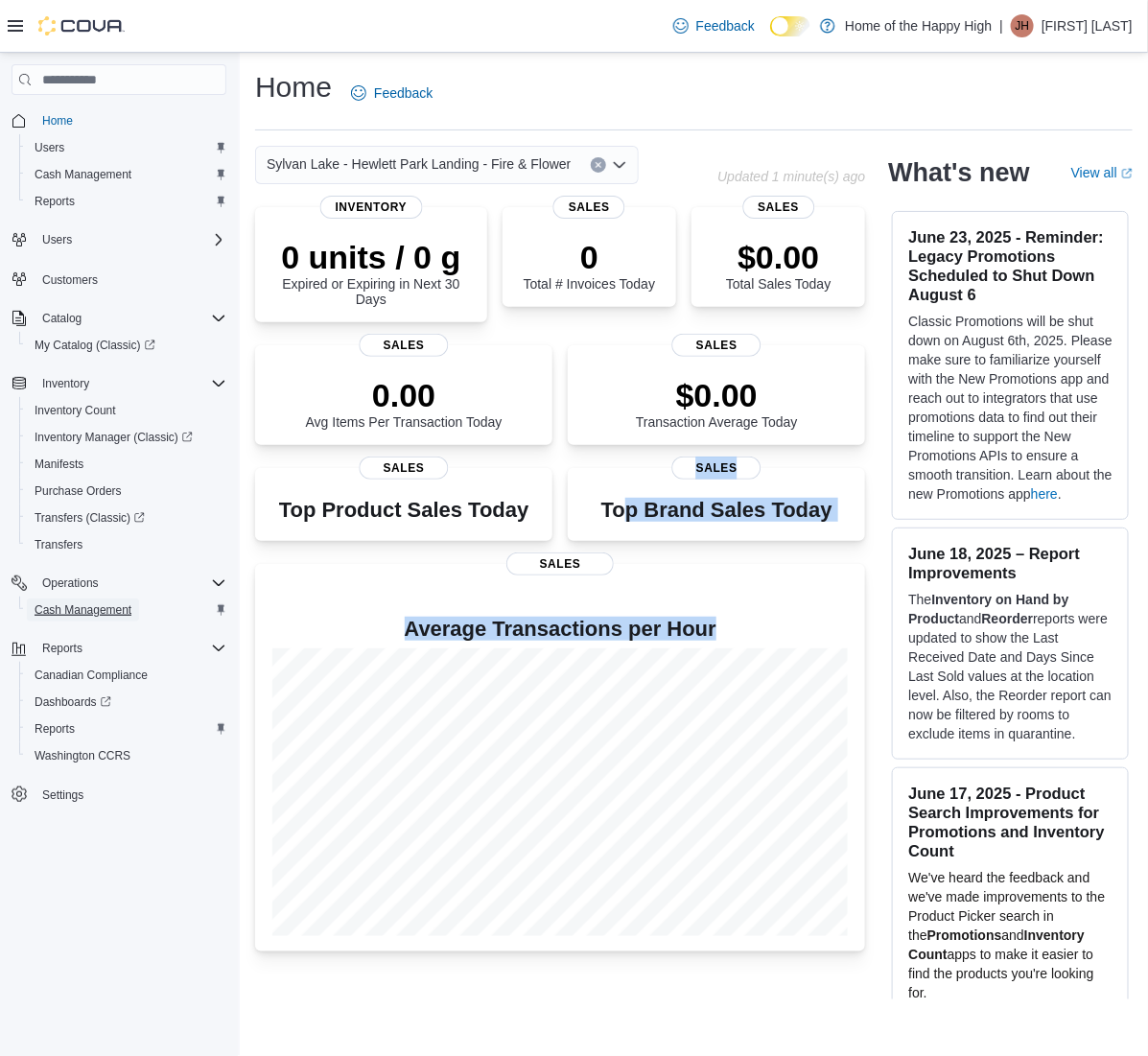click on "Cash Management" at bounding box center (82, 610) 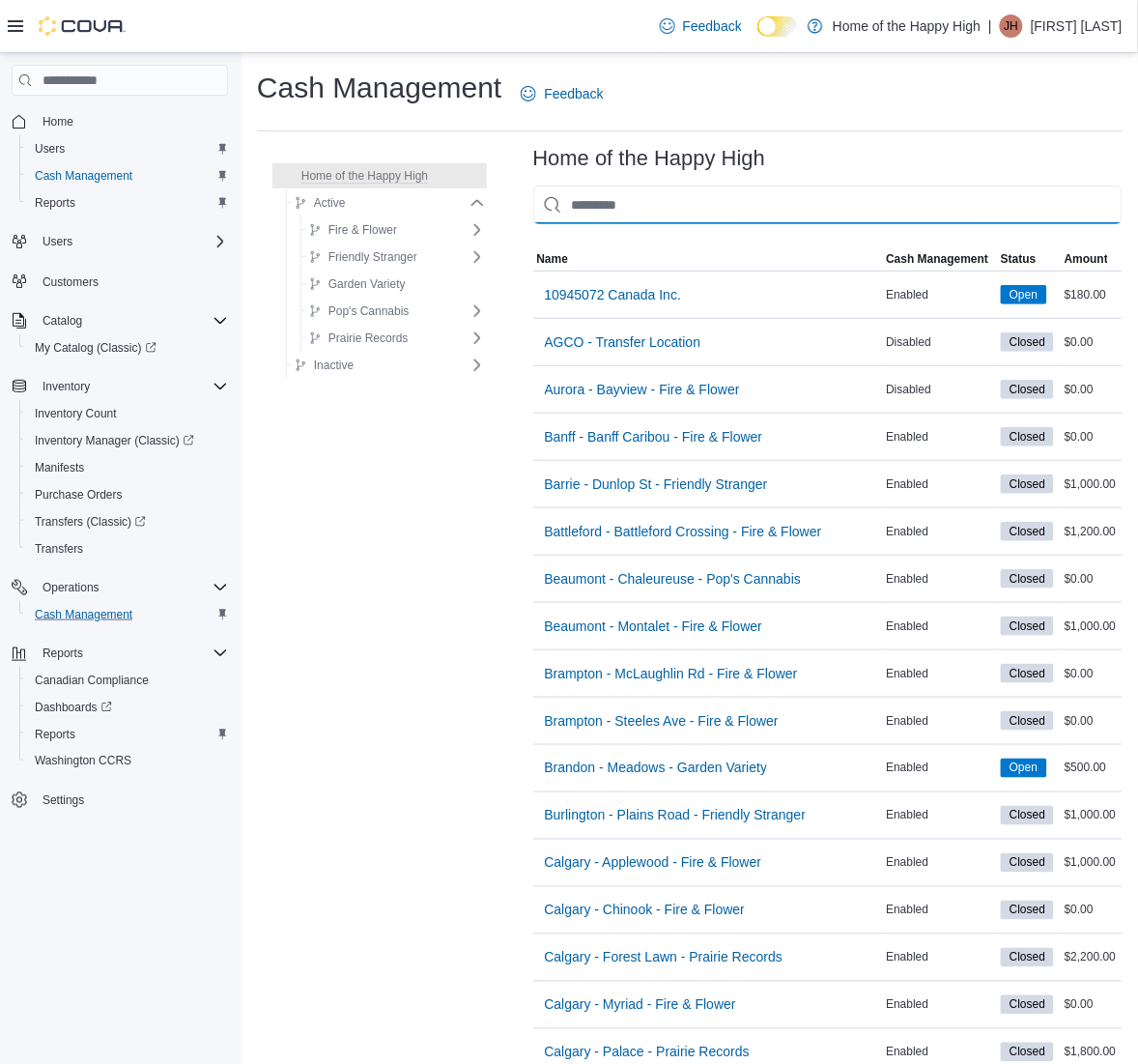 click at bounding box center [828, 205] 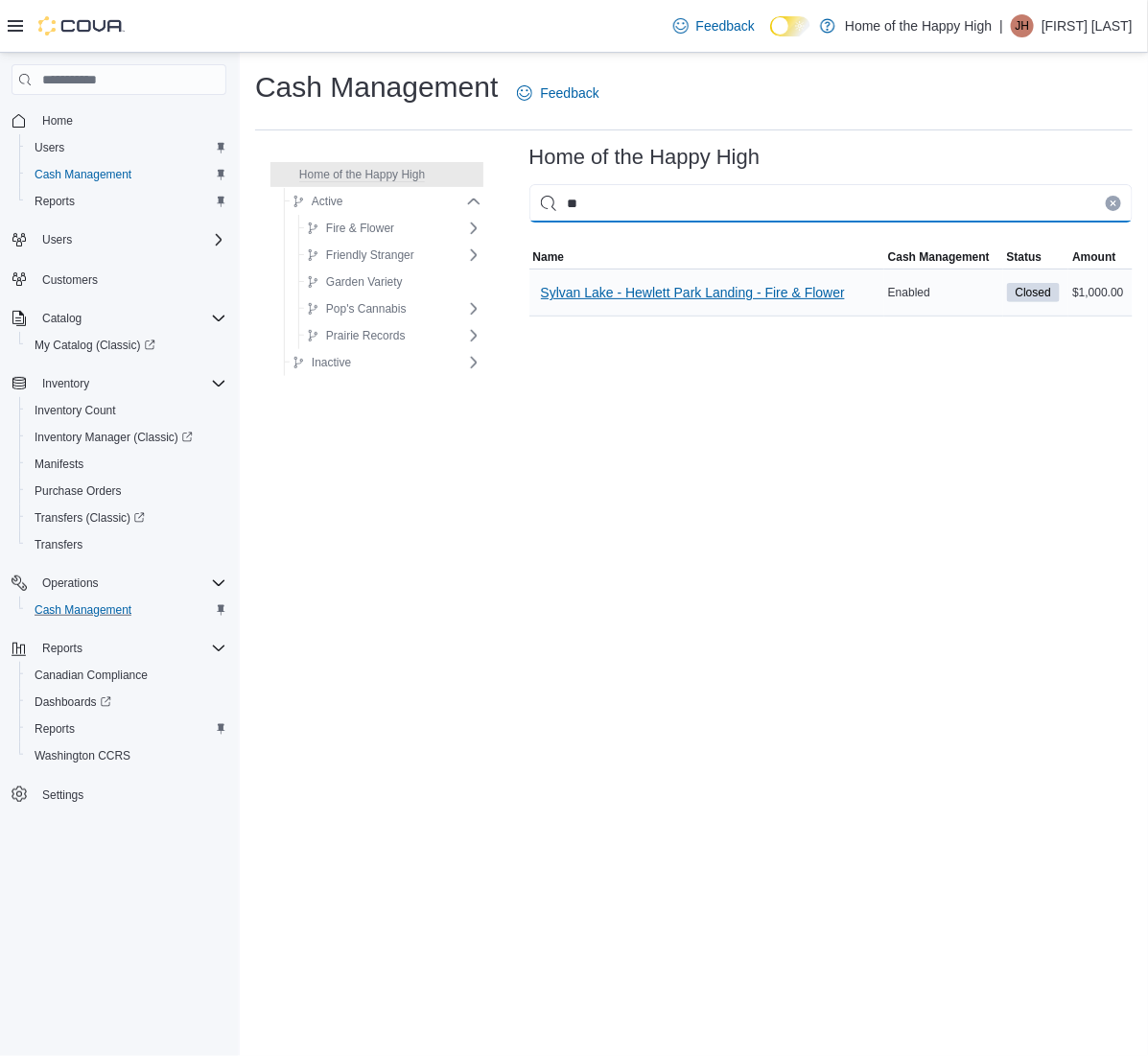 type on "**" 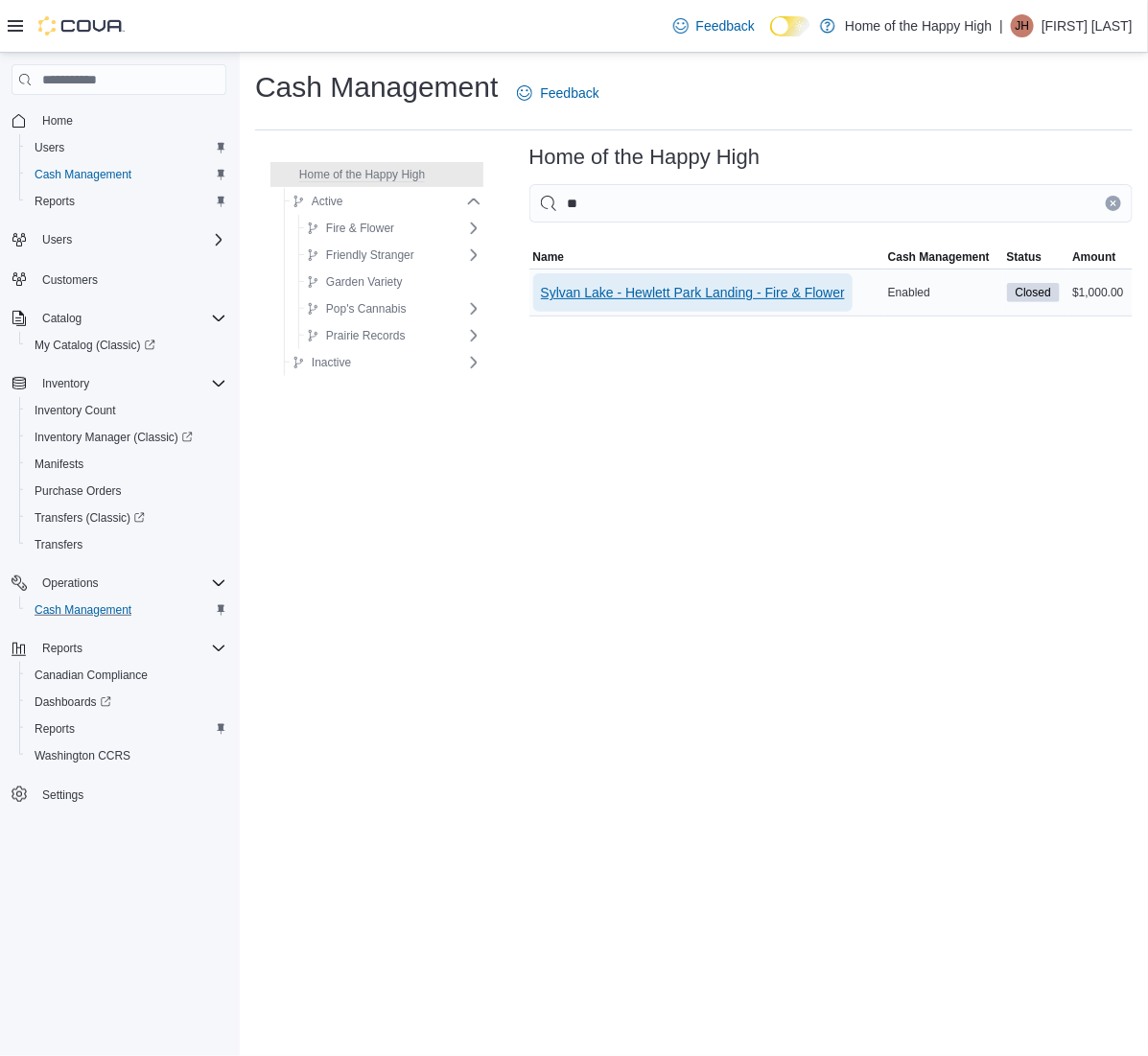 click on "Sylvan Lake - Hewlett Park Landing - Fire & Flower" at bounding box center (692, 293) 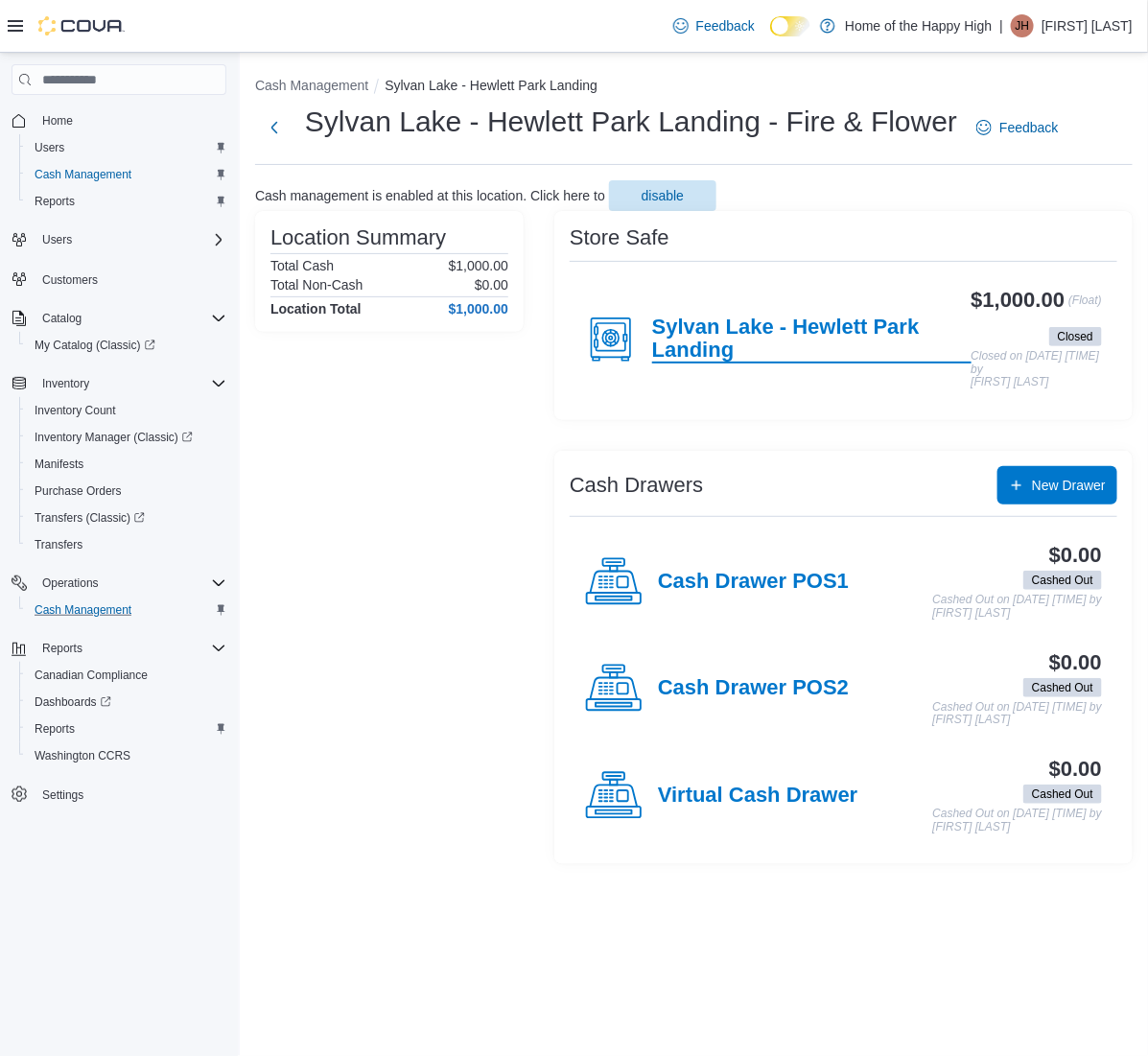 click on "Sylvan Lake - Hewlett Park Landing" at bounding box center (811, 340) 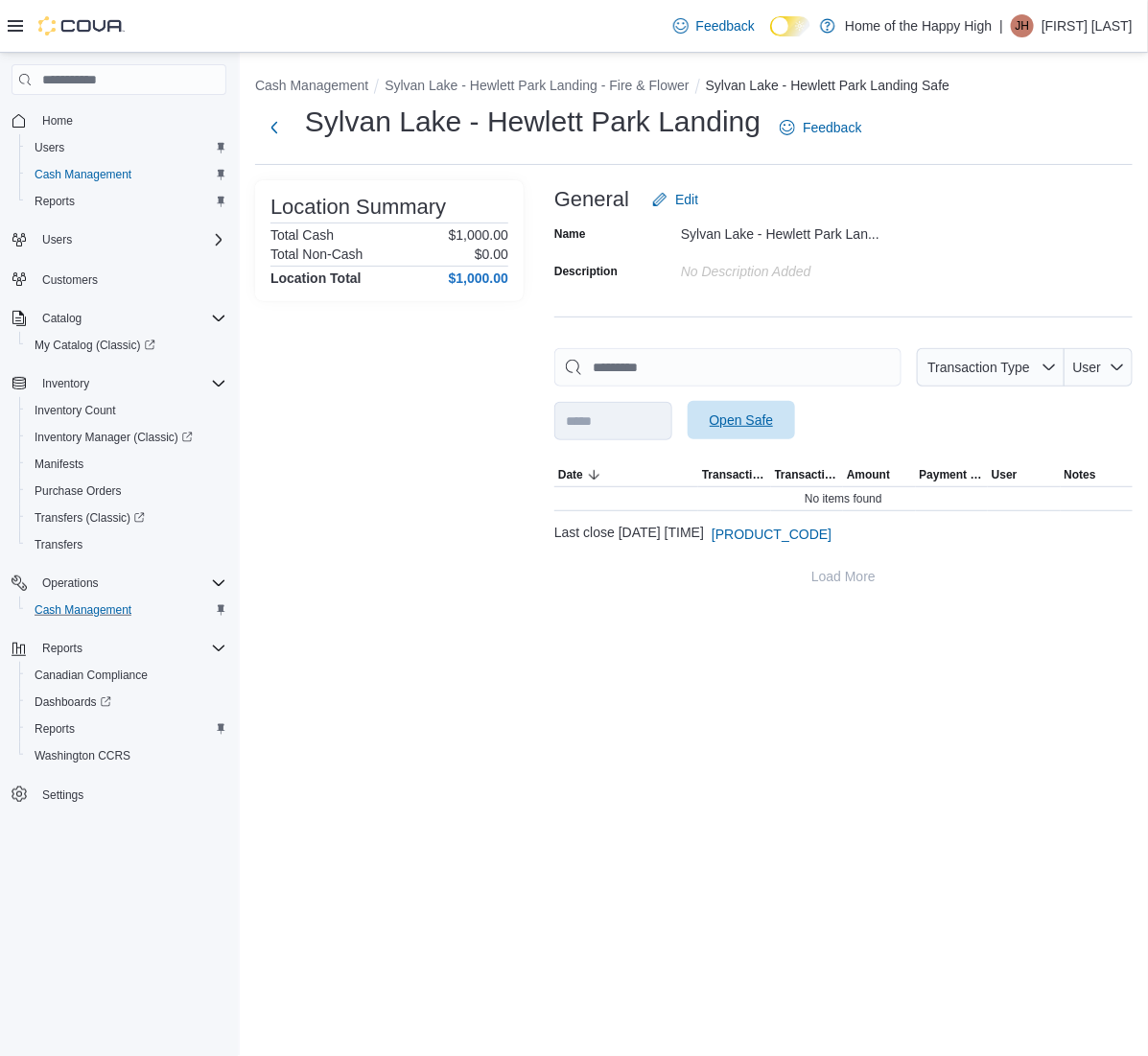 click on "Open Safe" at bounding box center [741, 420] 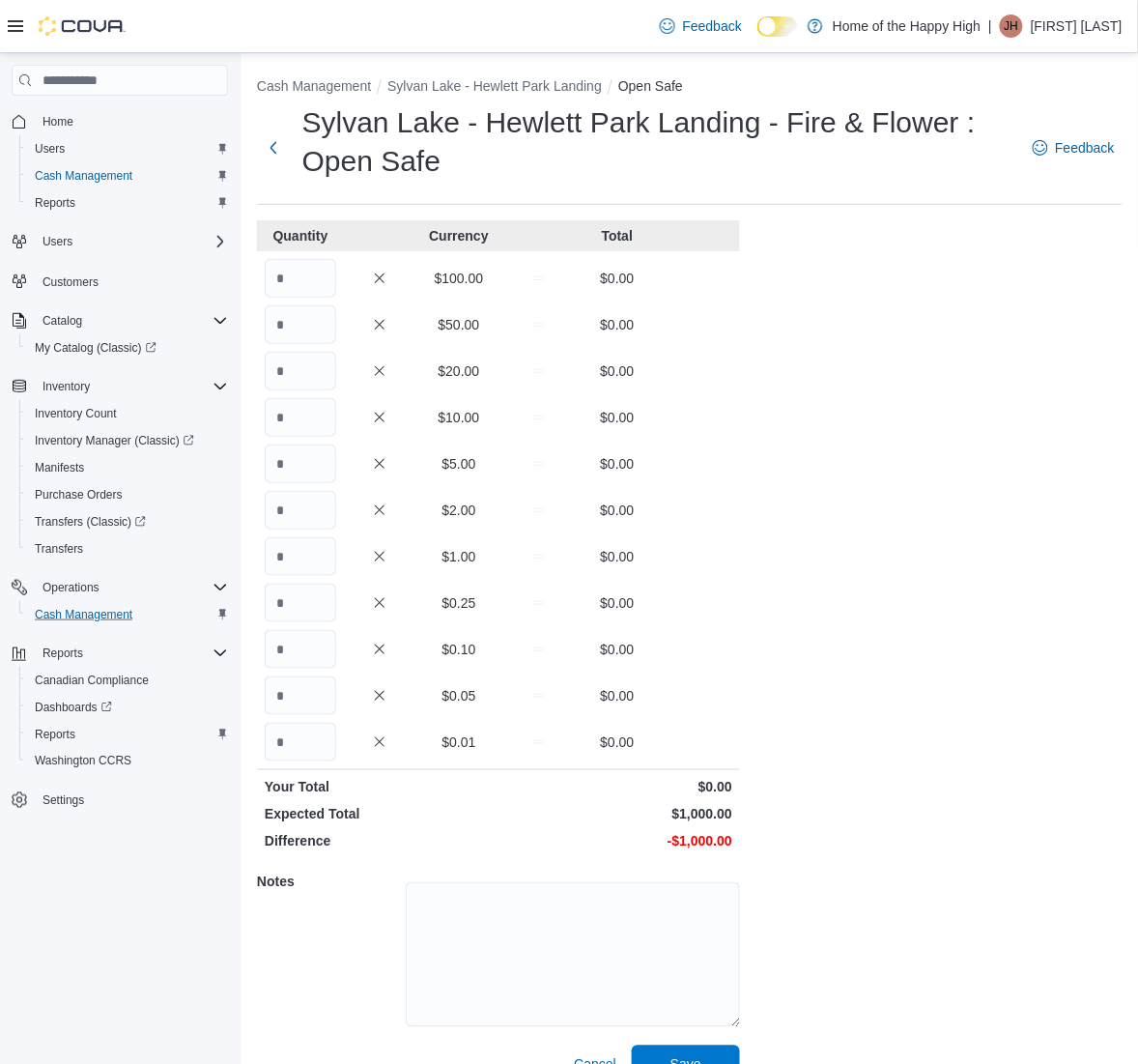 click on "Quantity Currency Total $100.00 $0.00 $50.00 $0.00 $20.00 $0.00 $10.00 $0.00 $5.00 $0.00 $2.00 $0.00 $1.00 $0.00 $0.25 $0.00 $0.10 $0.00 $0.05 $0.00 $0.01 $0.00 Your Total $0.00 Expected Total $1,000.00 Difference -$1,000.00 Notes Cancel Save" at bounding box center (498, 652) 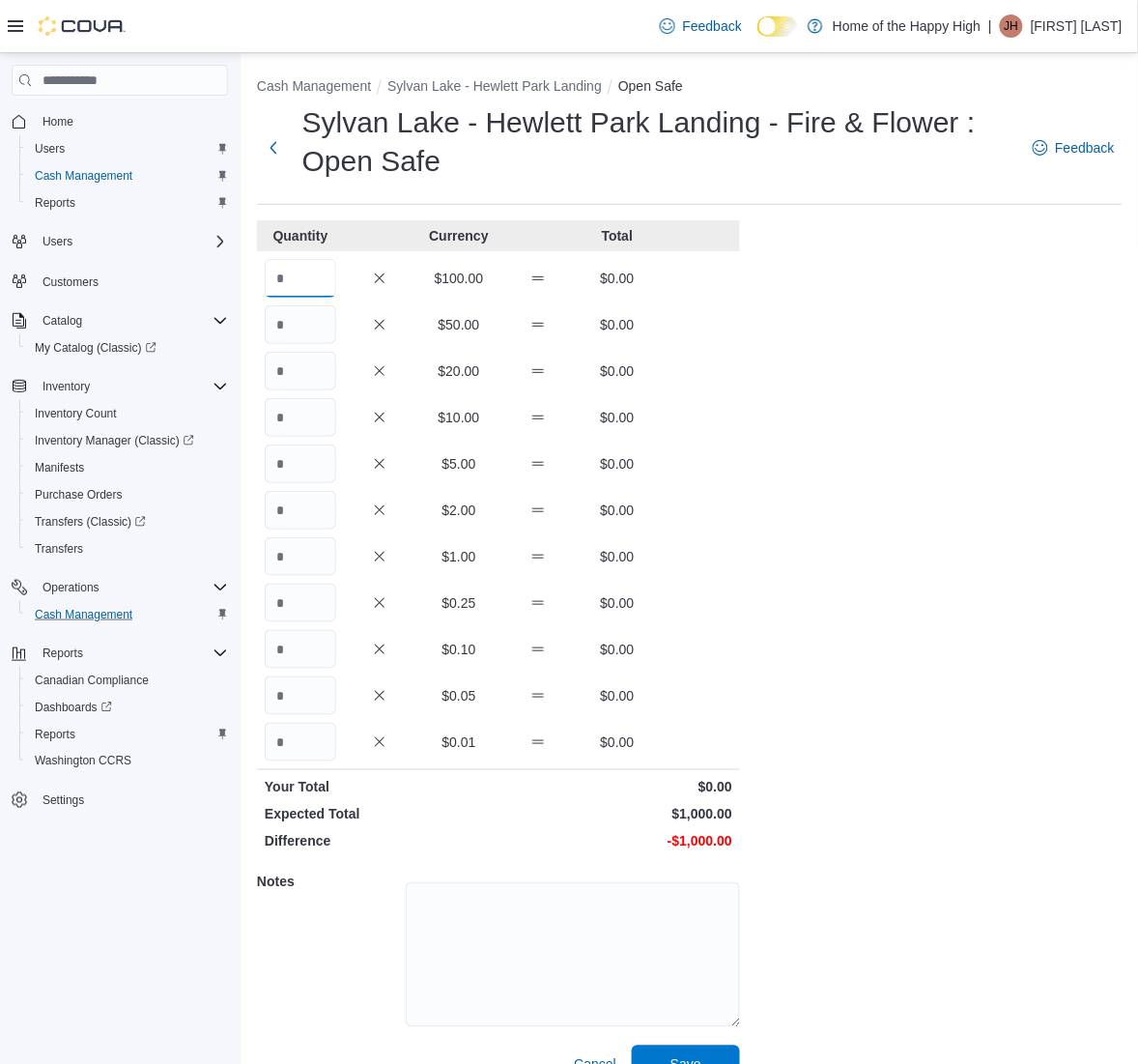 click at bounding box center [300, 278] 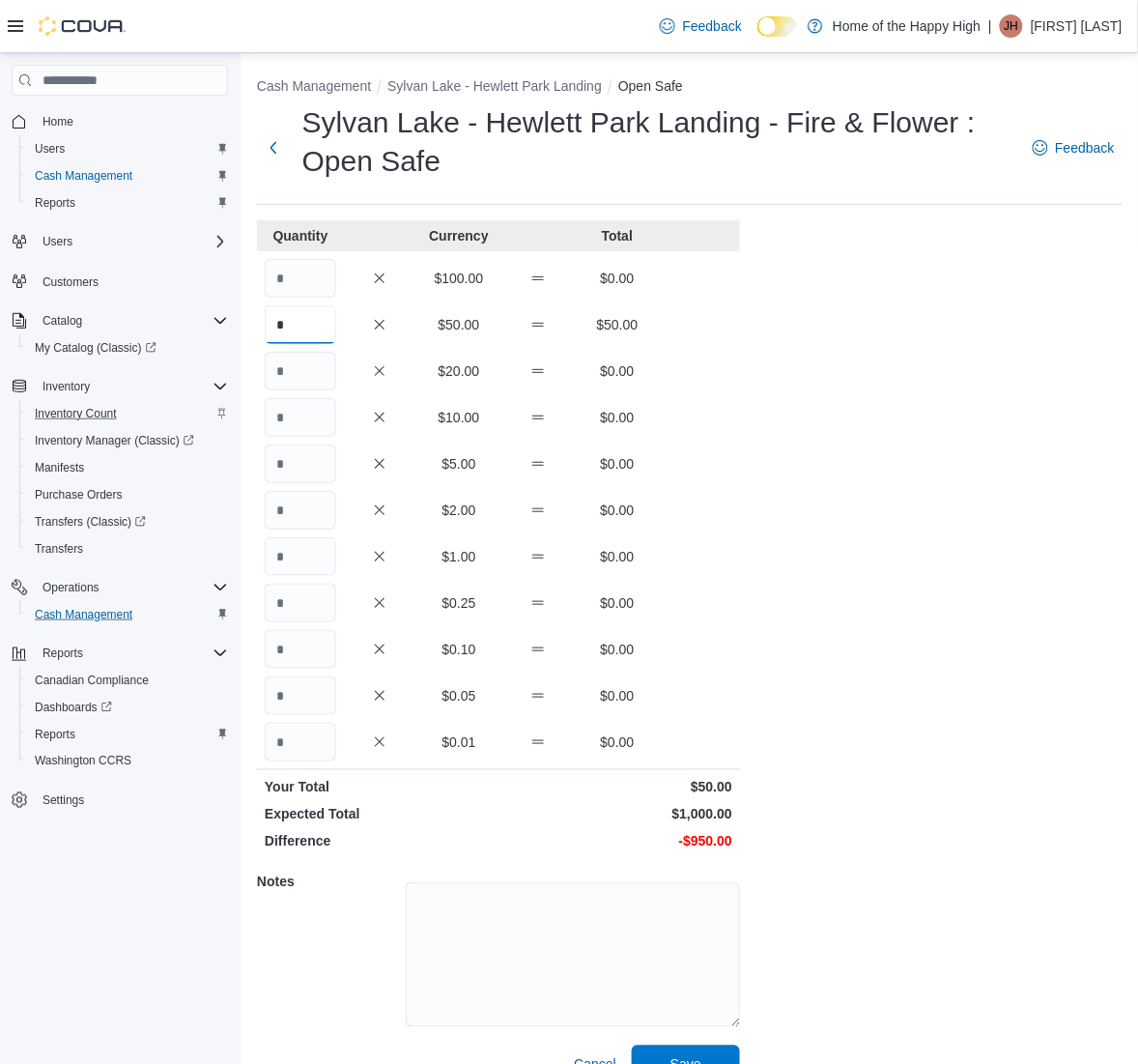 type on "*" 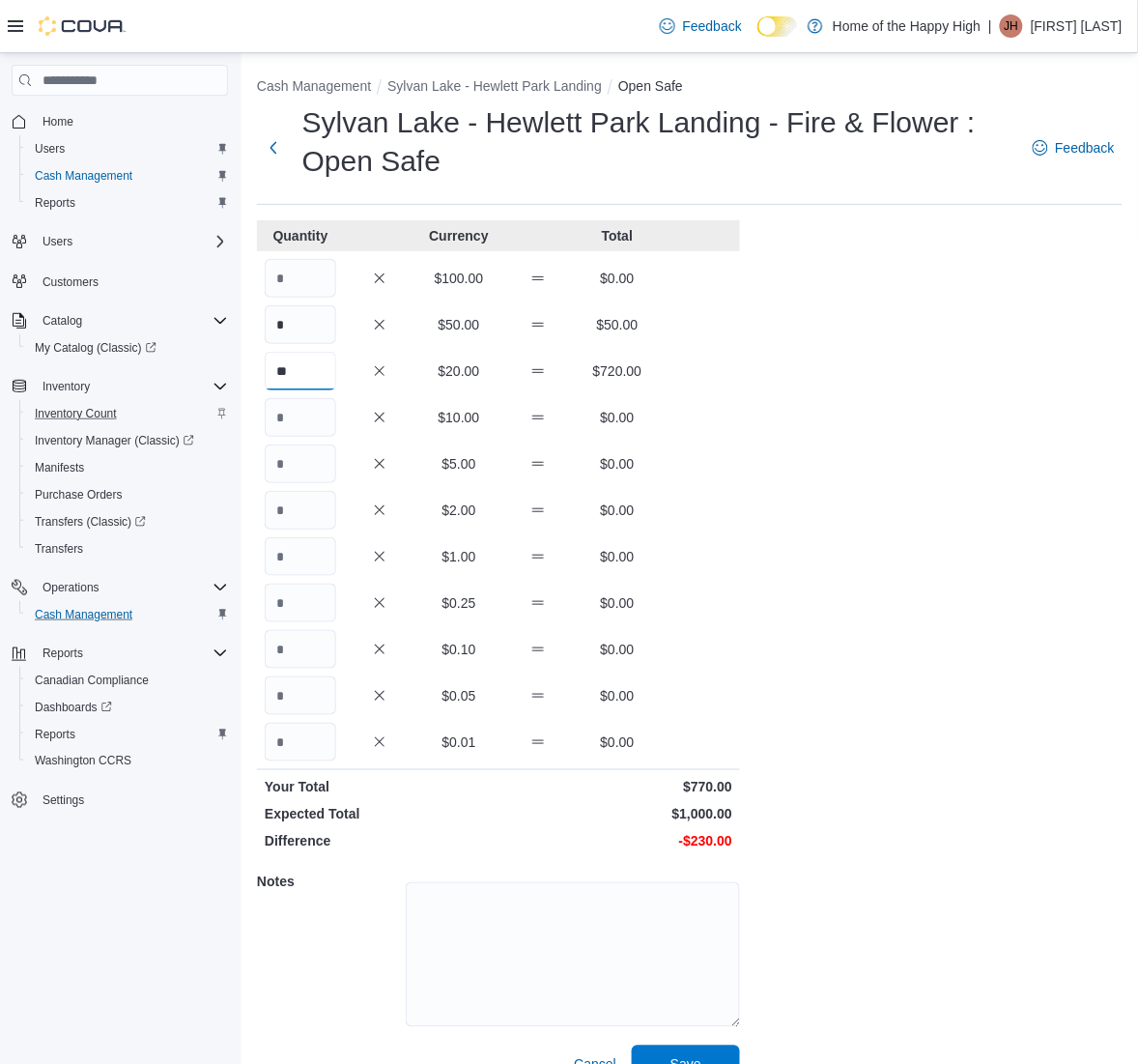 type on "**" 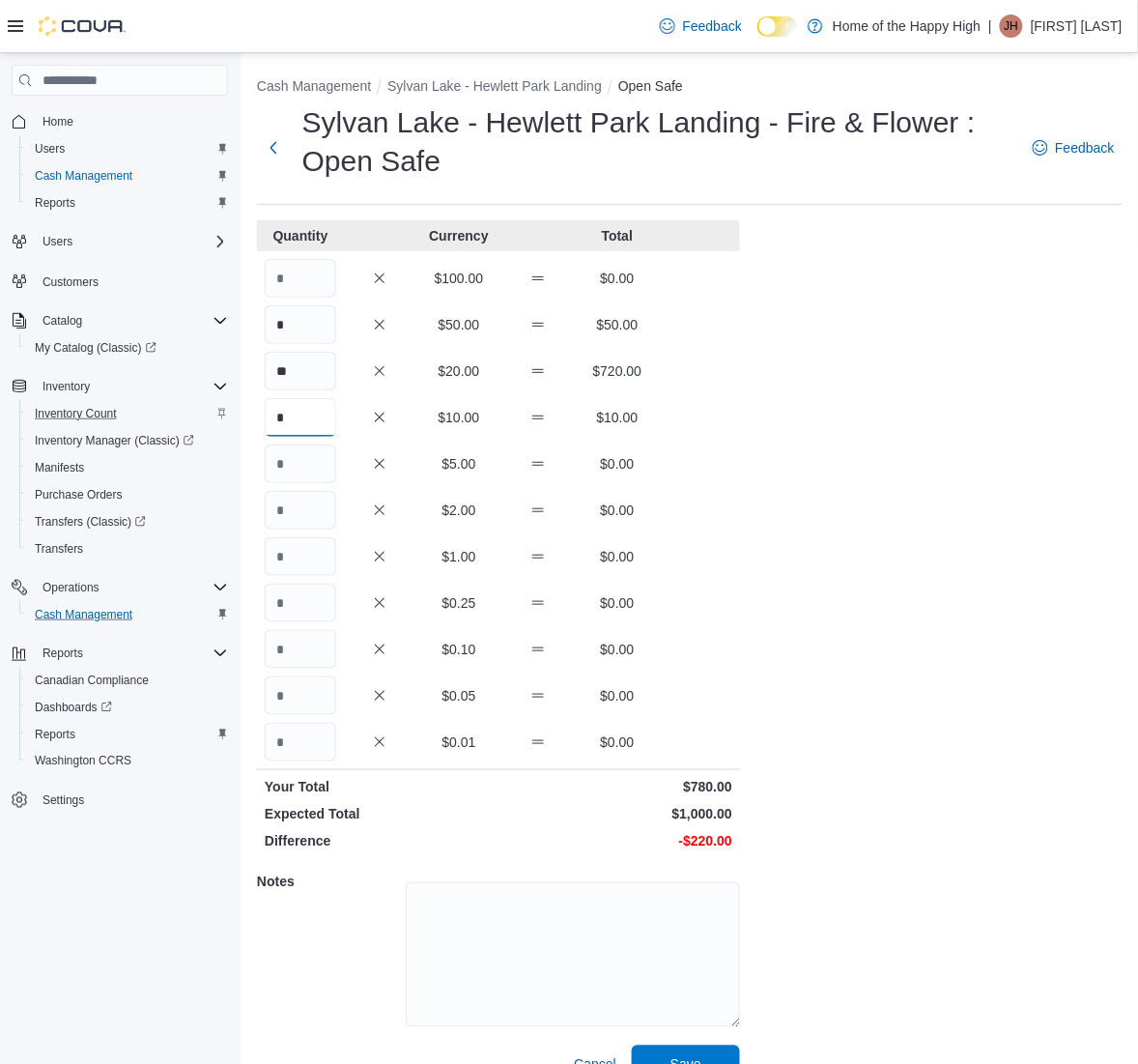 type on "*" 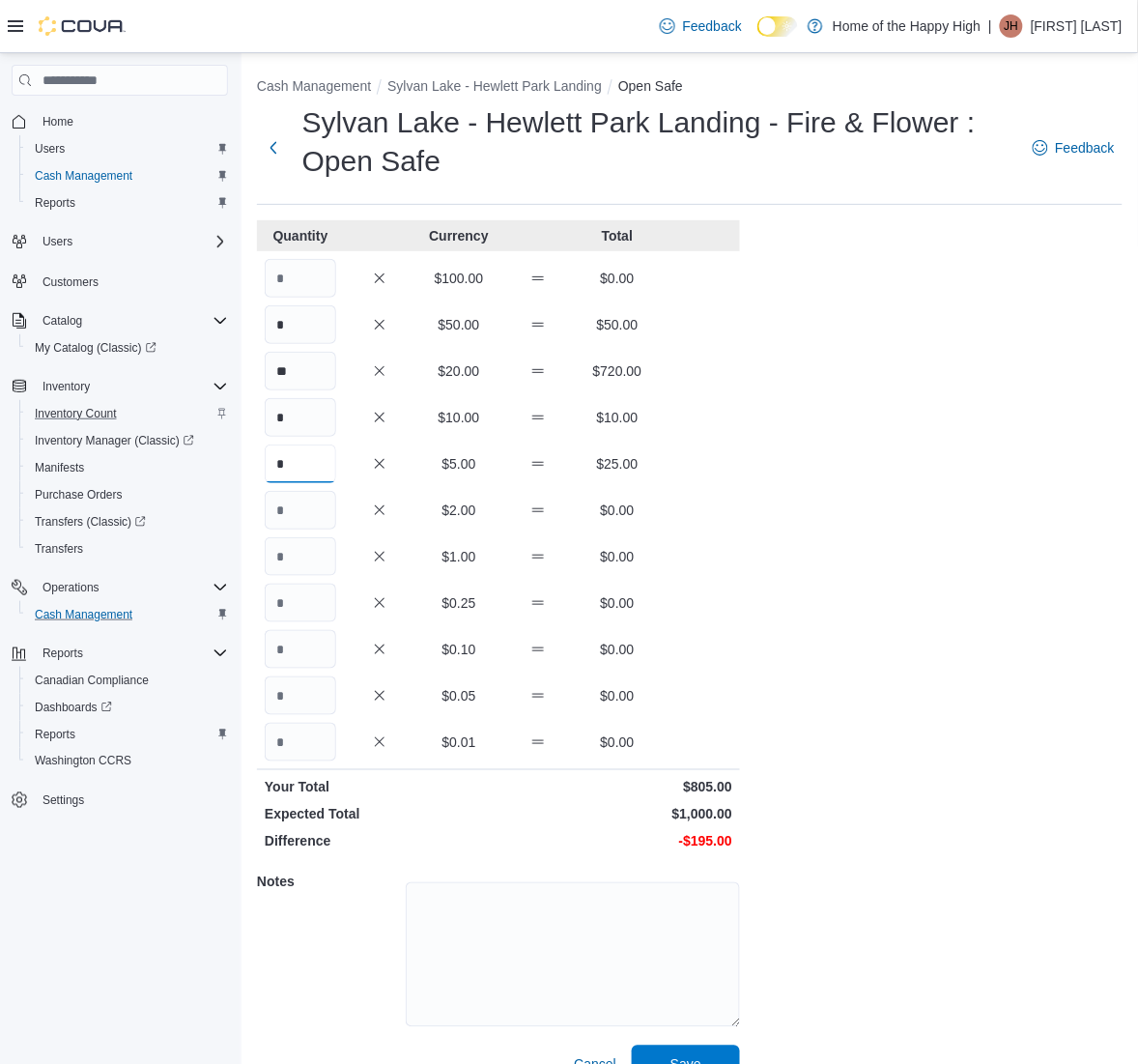 type on "*" 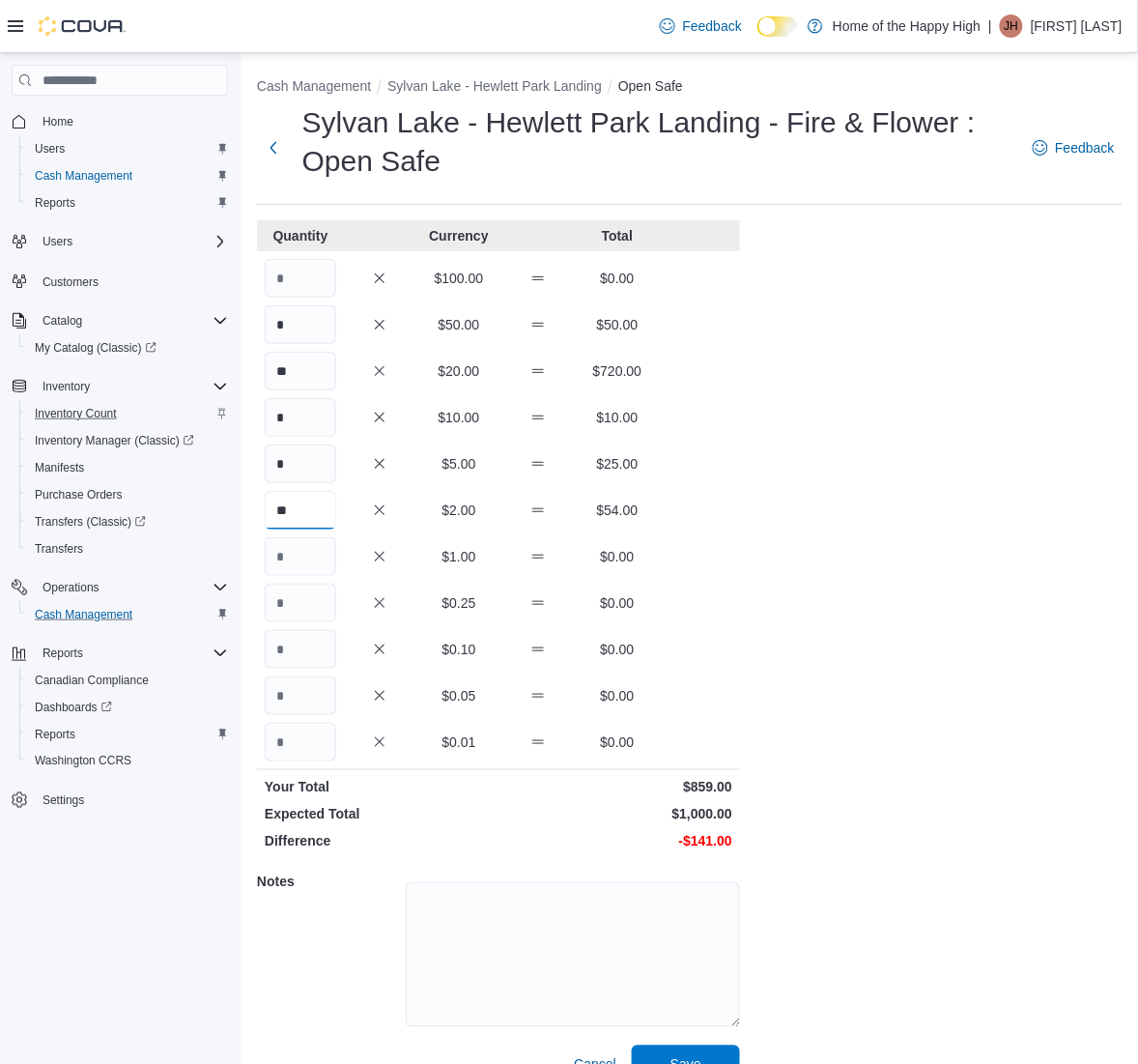 type on "**" 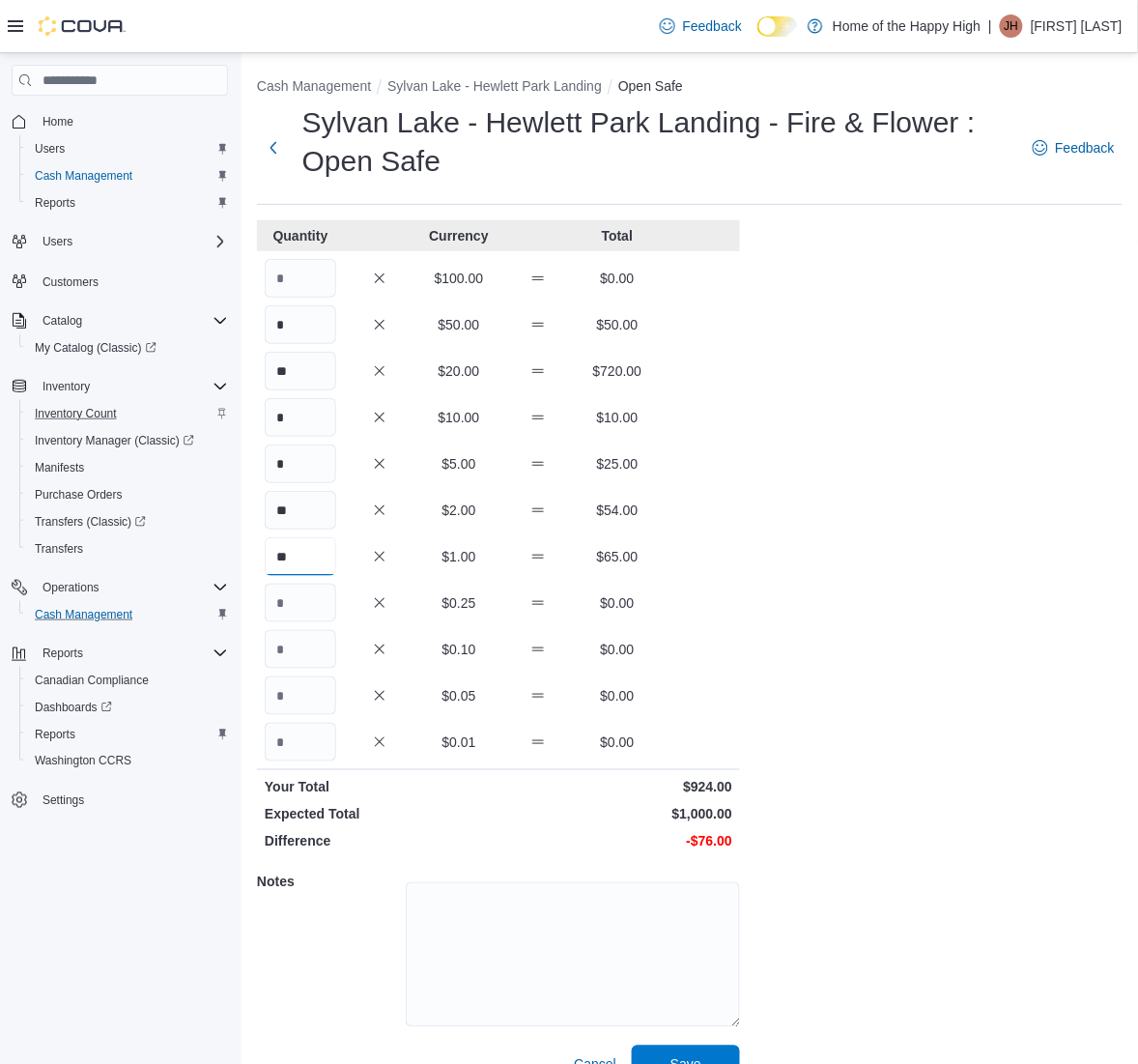 type on "**" 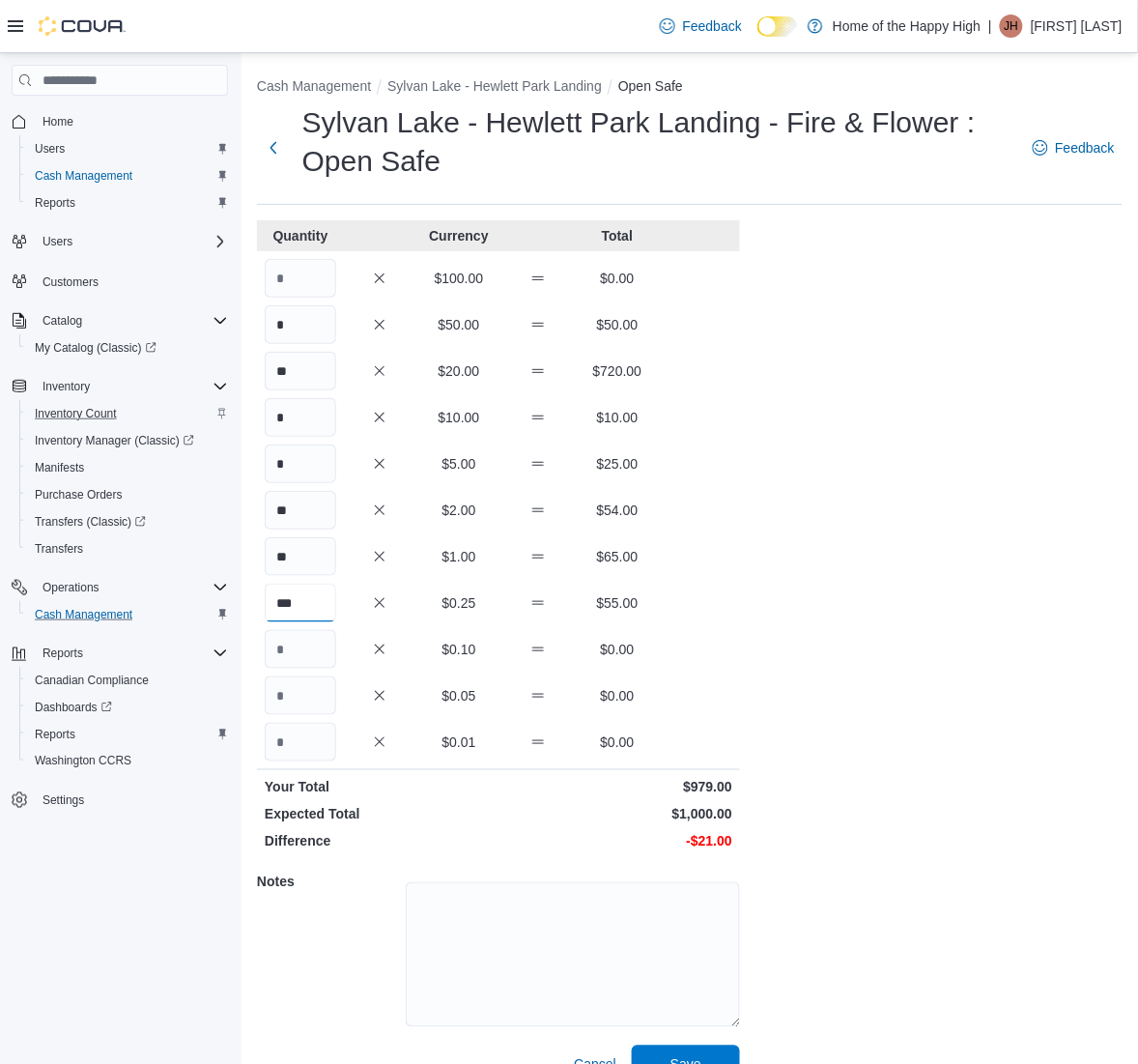 type on "***" 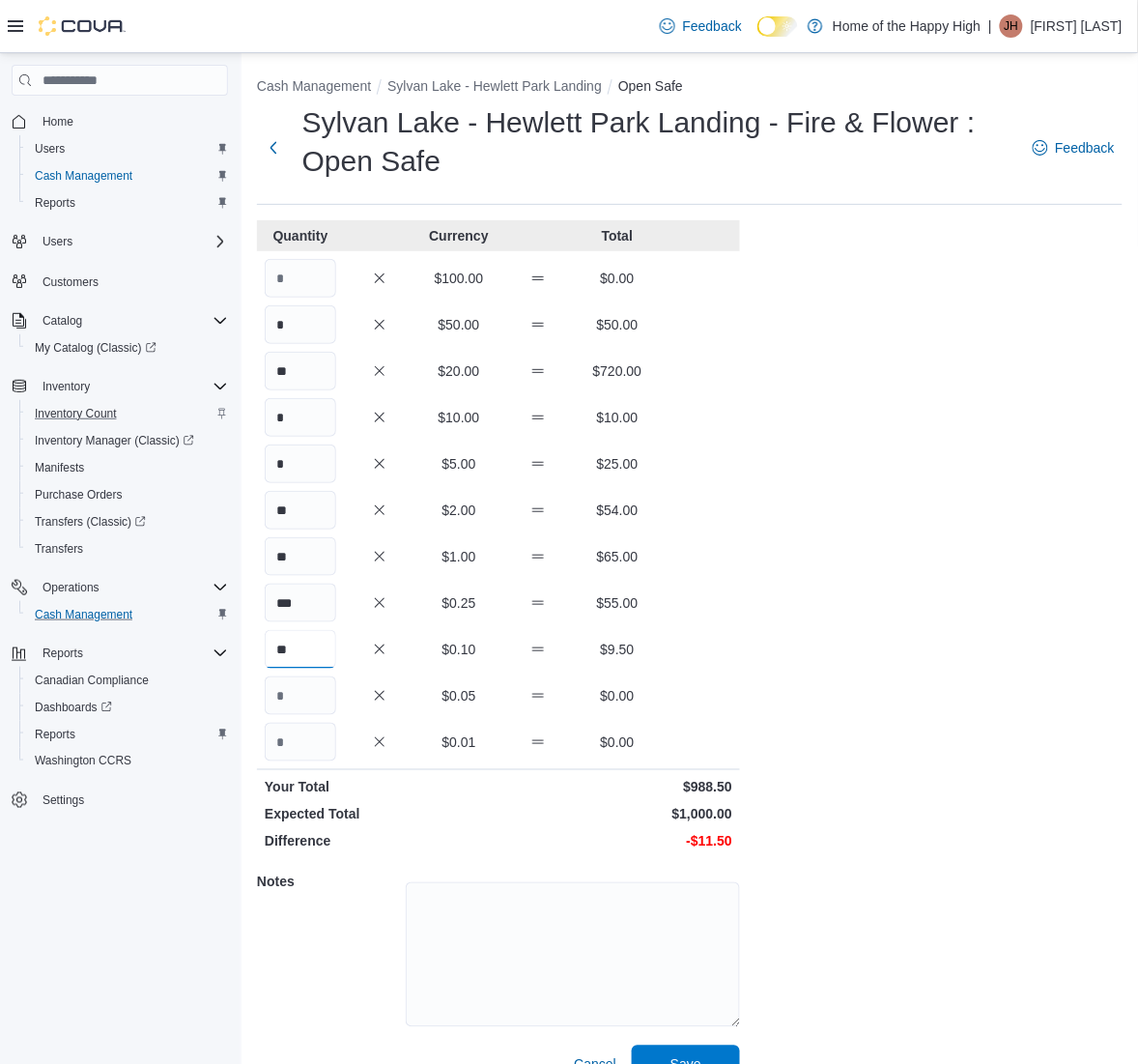 type on "**" 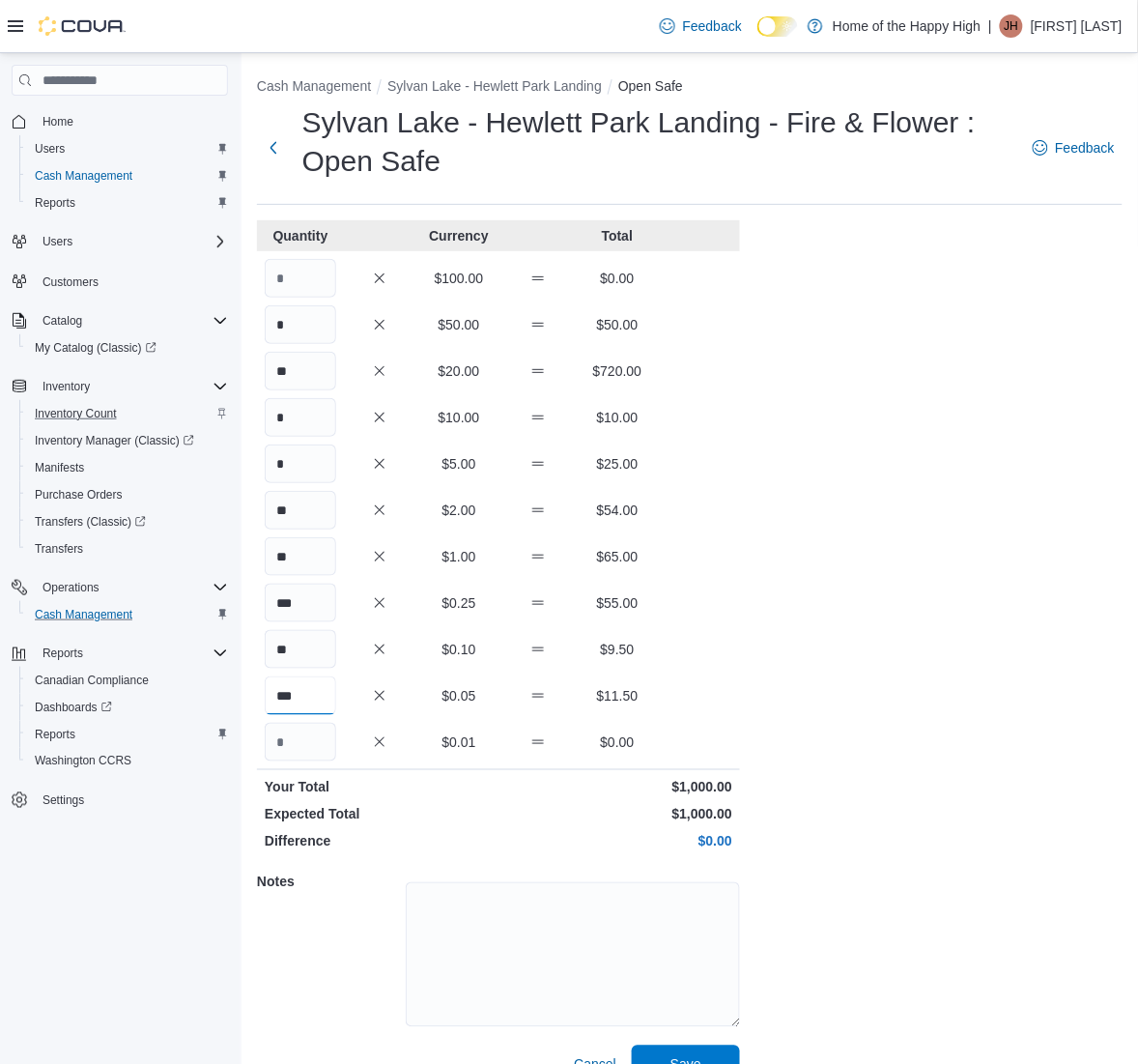type on "***" 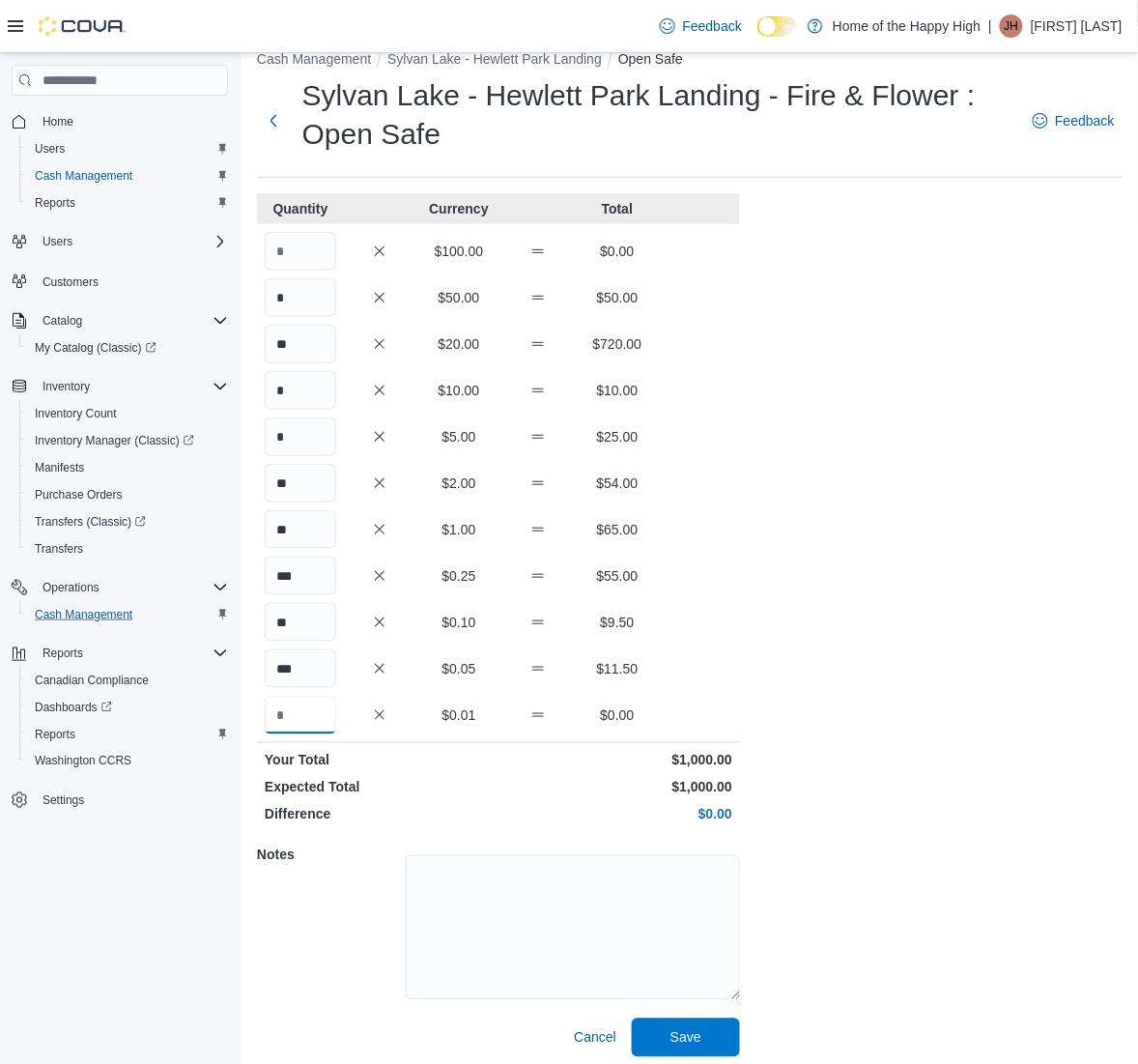 scroll, scrollTop: 35, scrollLeft: 0, axis: vertical 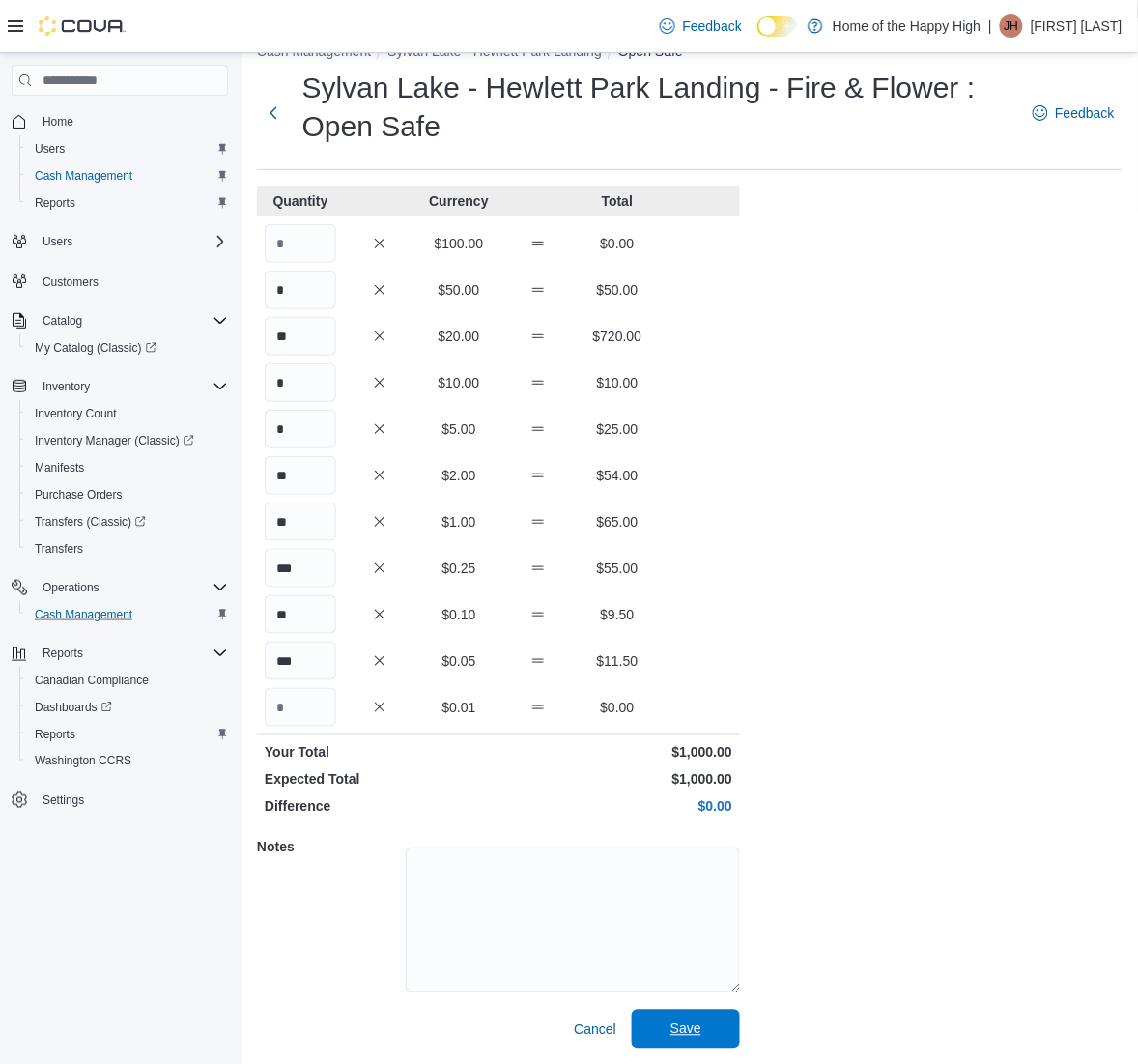 click on "Save" at bounding box center [686, 1029] 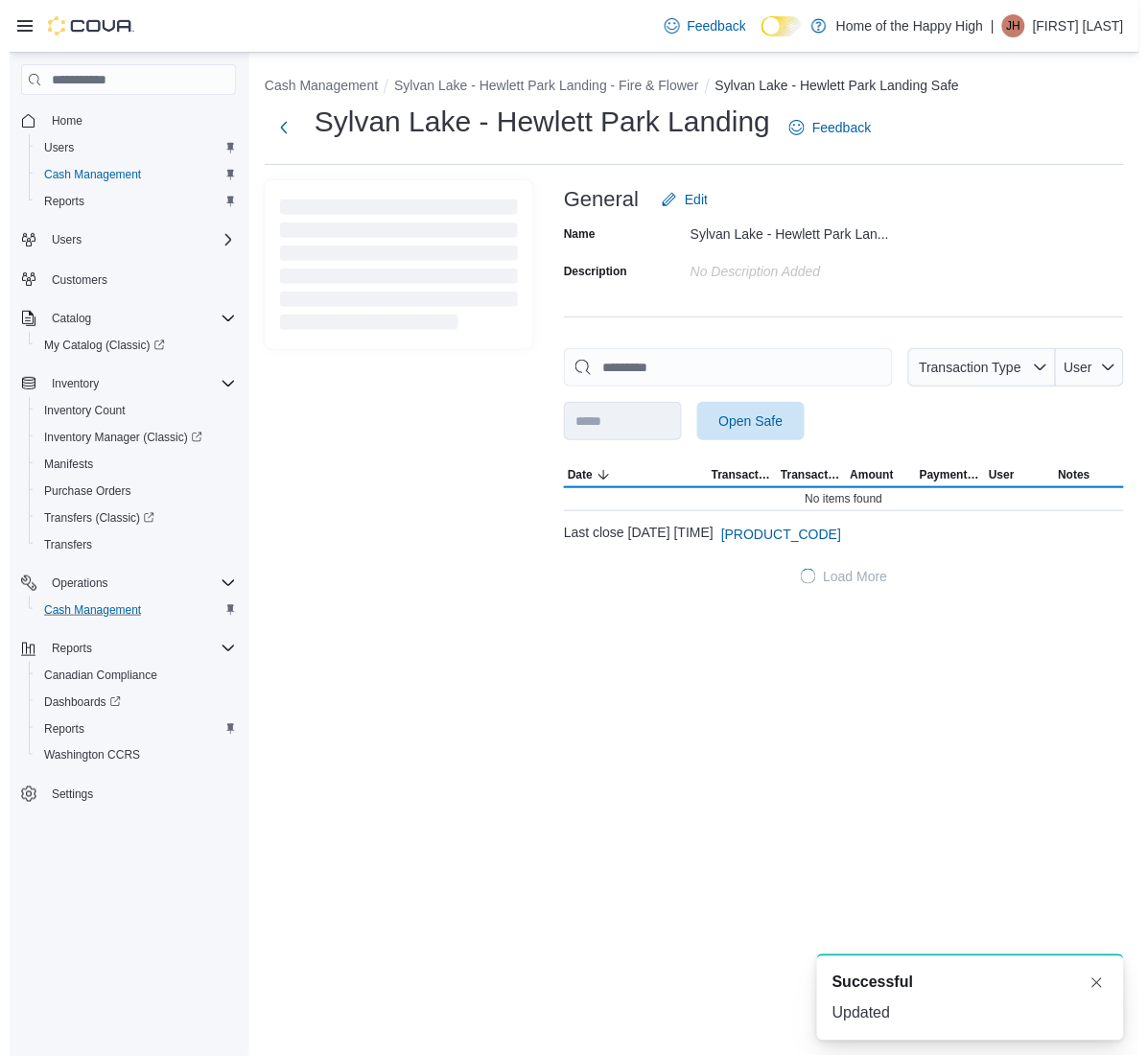 scroll, scrollTop: 0, scrollLeft: 0, axis: both 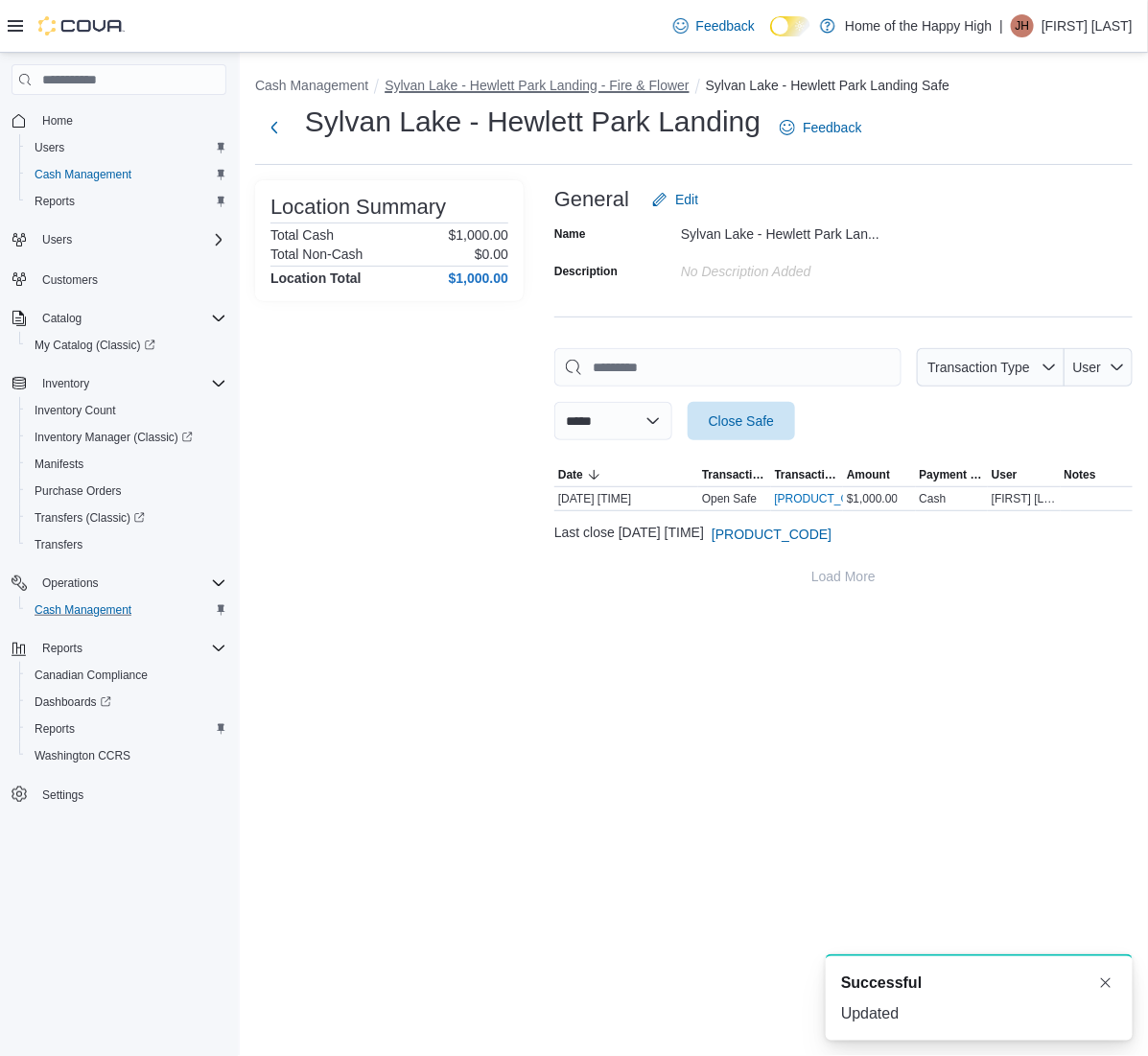click on "Sylvan Lake - Hewlett Park Landing - Fire & Flower" at bounding box center [536, 85] 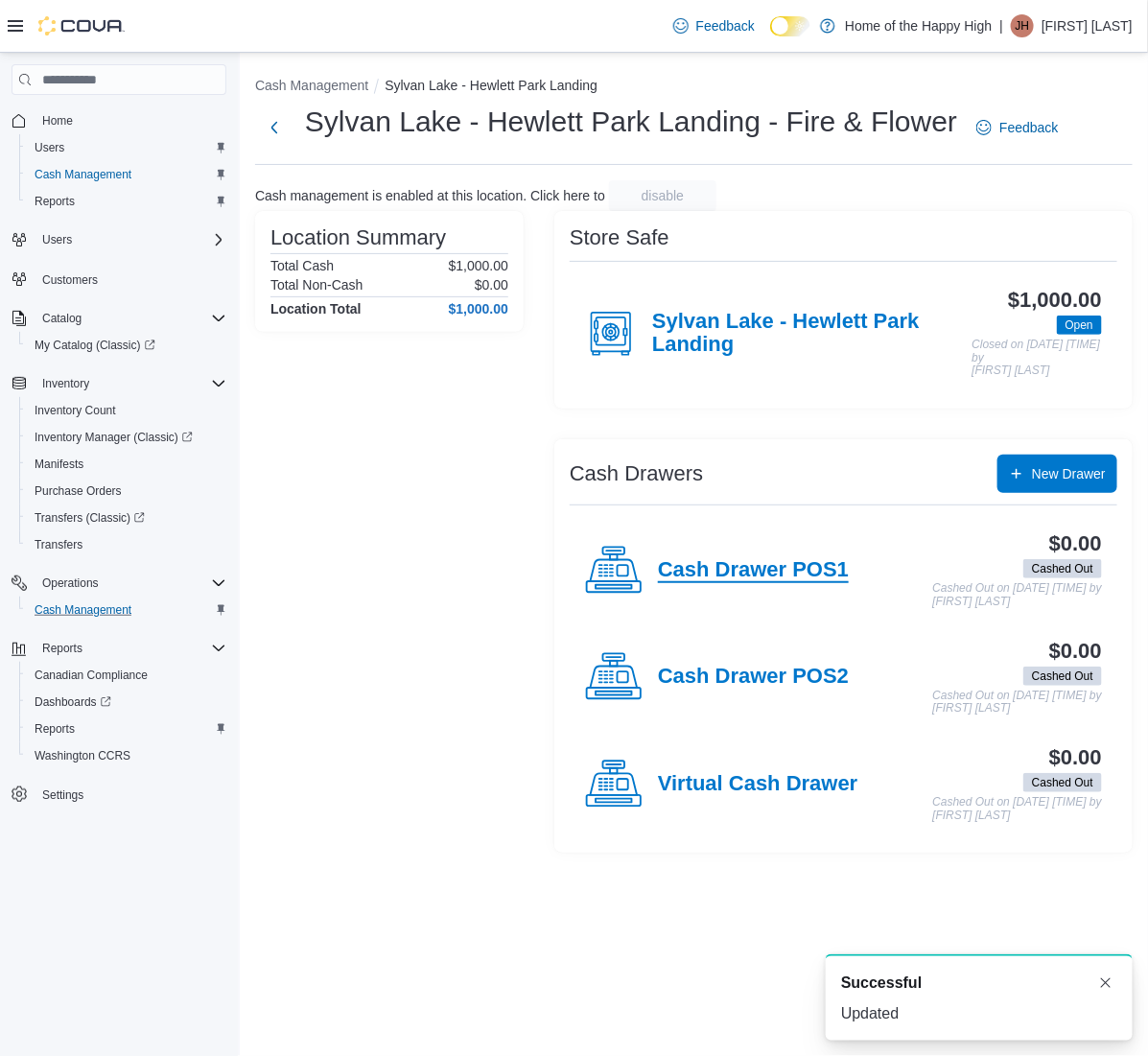click on "Cash Drawer POS1" at bounding box center [753, 571] 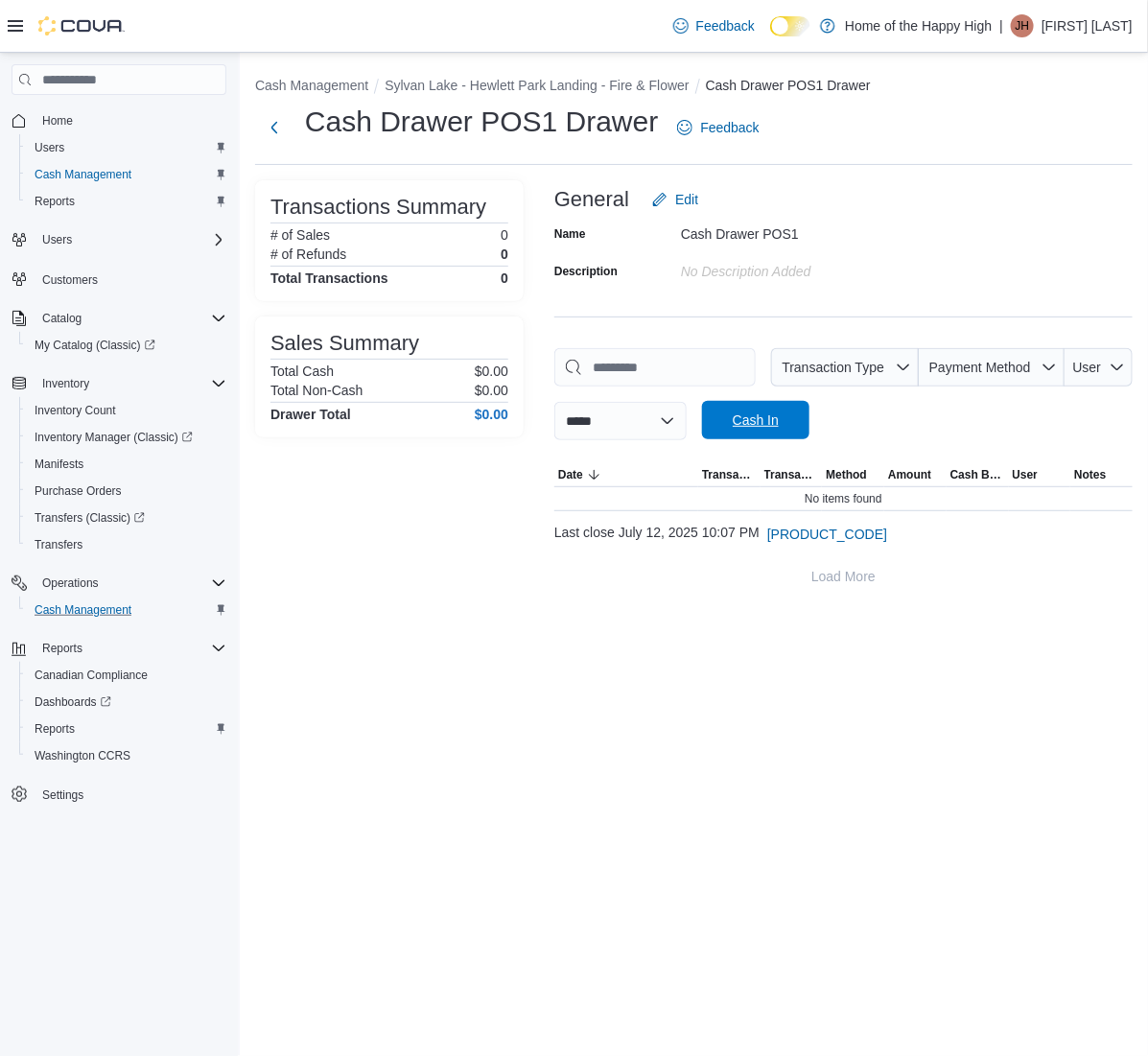 click on "Cash In" at bounding box center (756, 420) 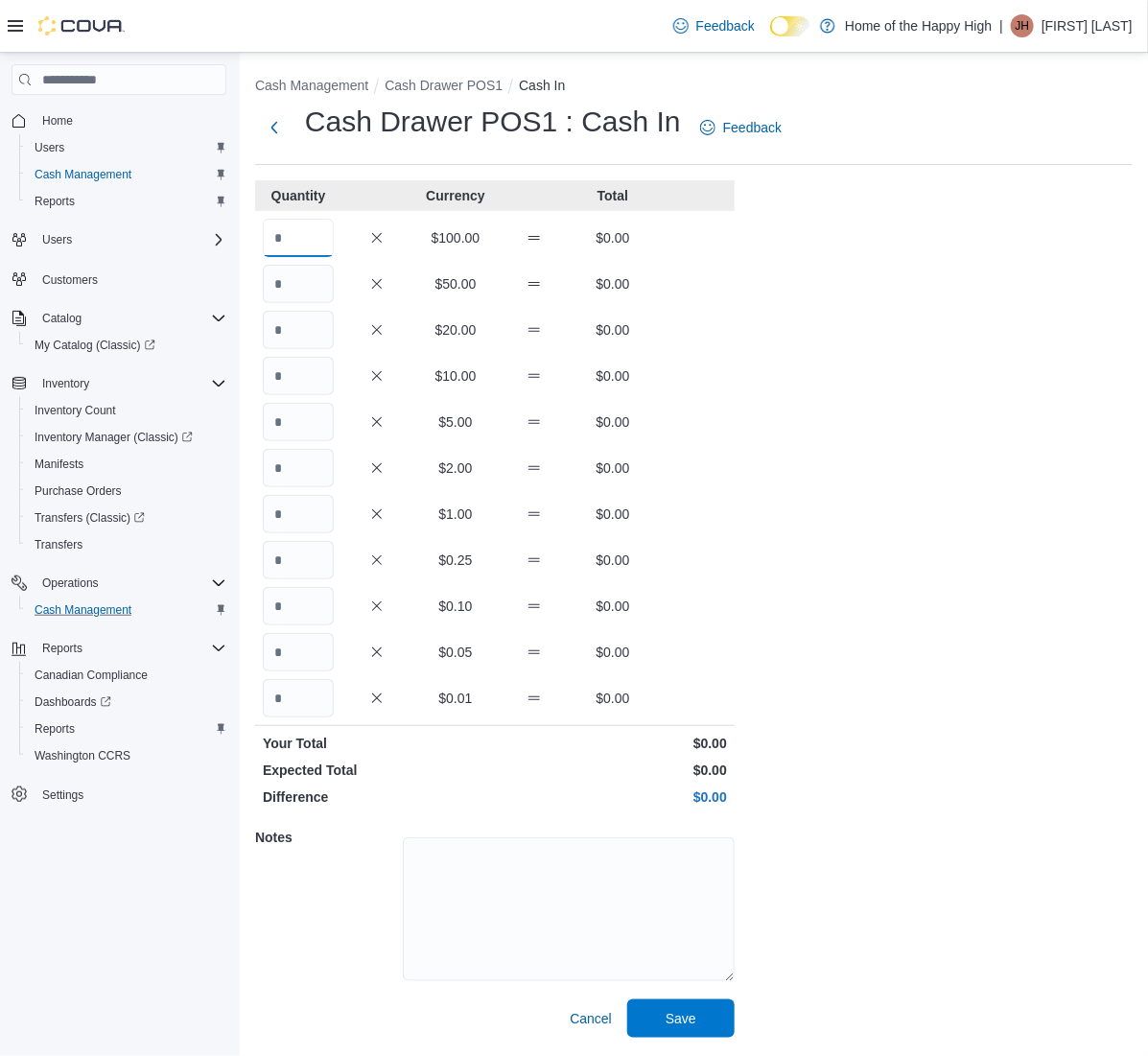 drag, startPoint x: 279, startPoint y: 245, endPoint x: 490, endPoint y: 255, distance: 211.23683 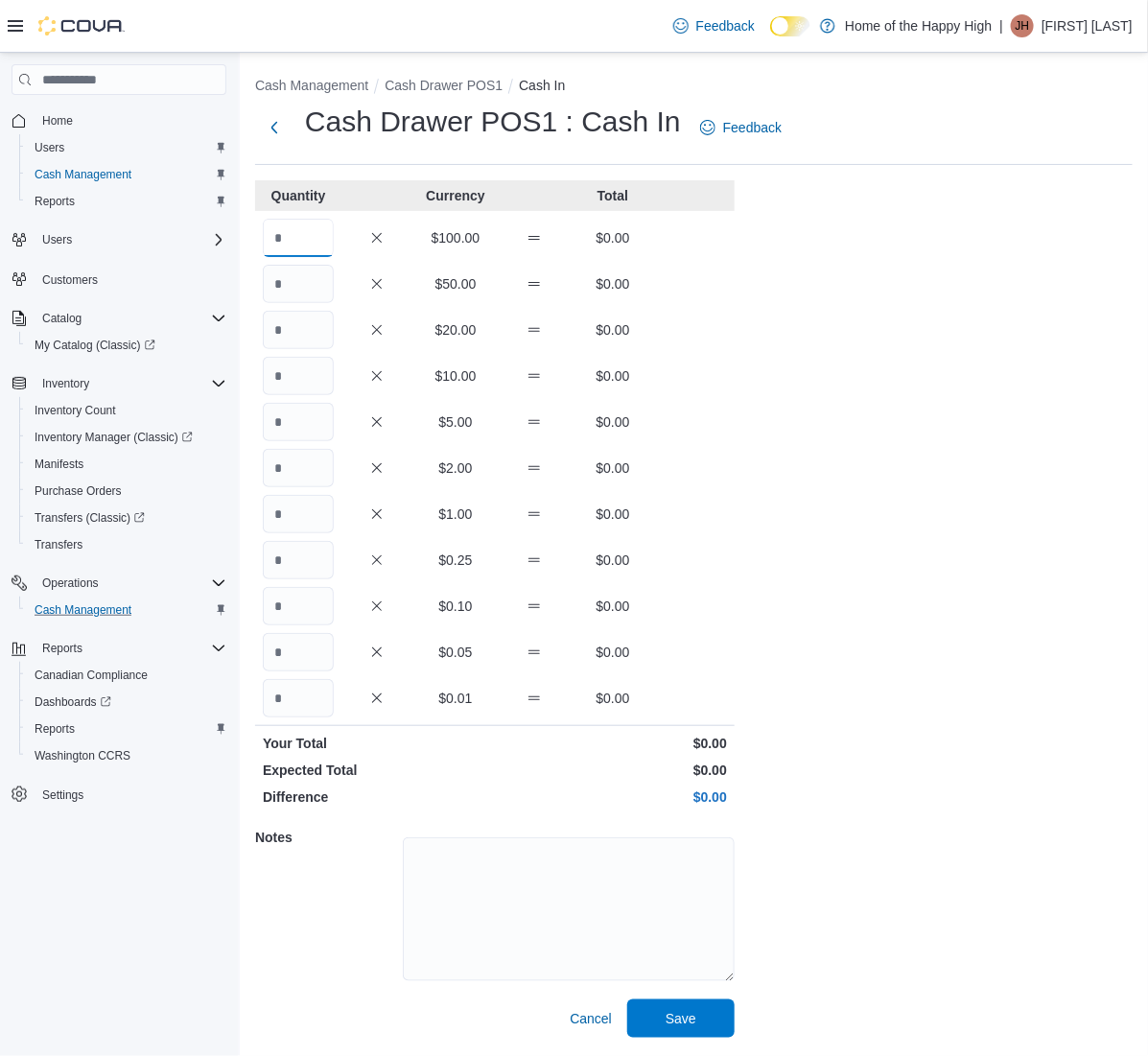 click at bounding box center (298, 238) 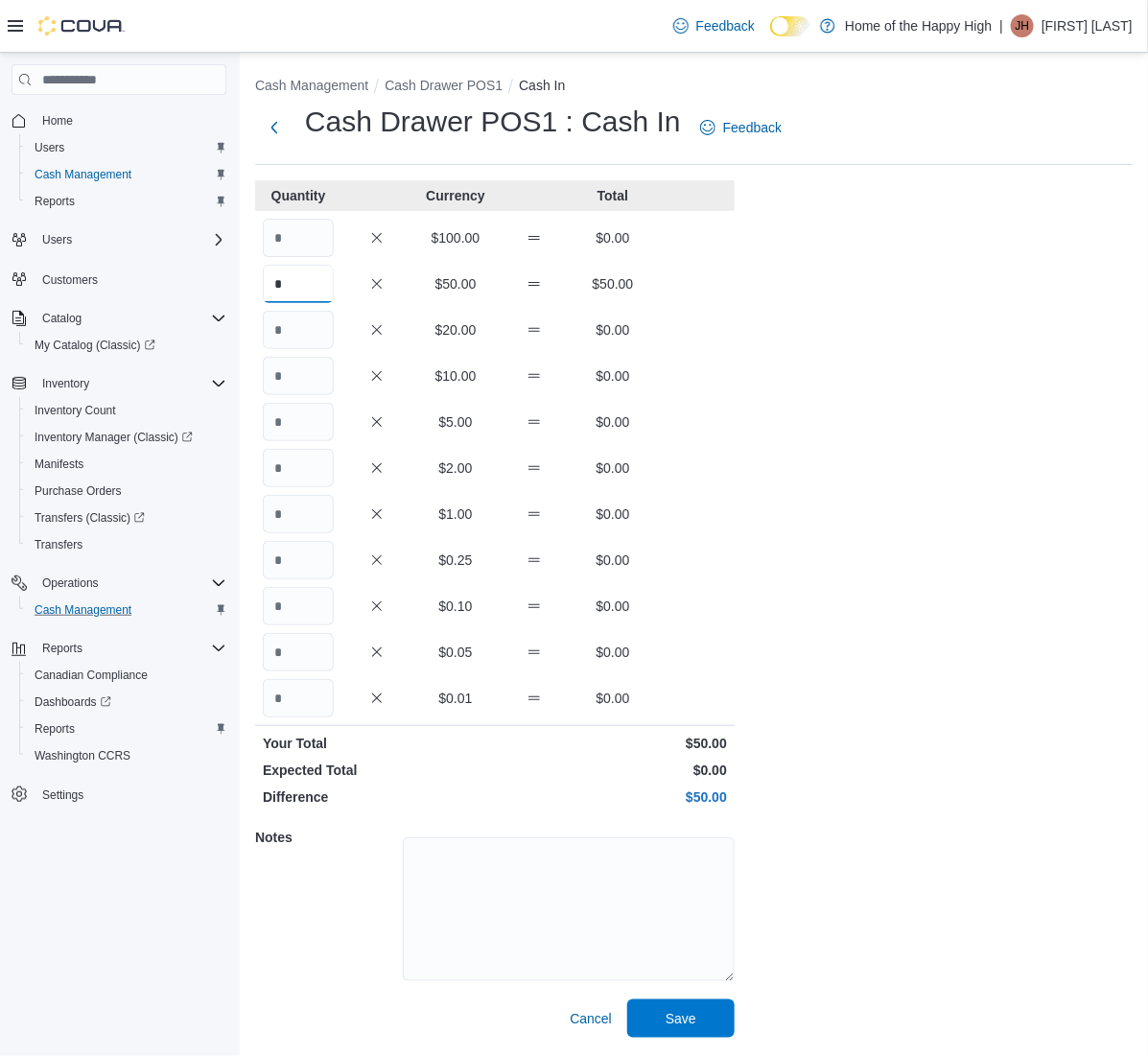 type on "*" 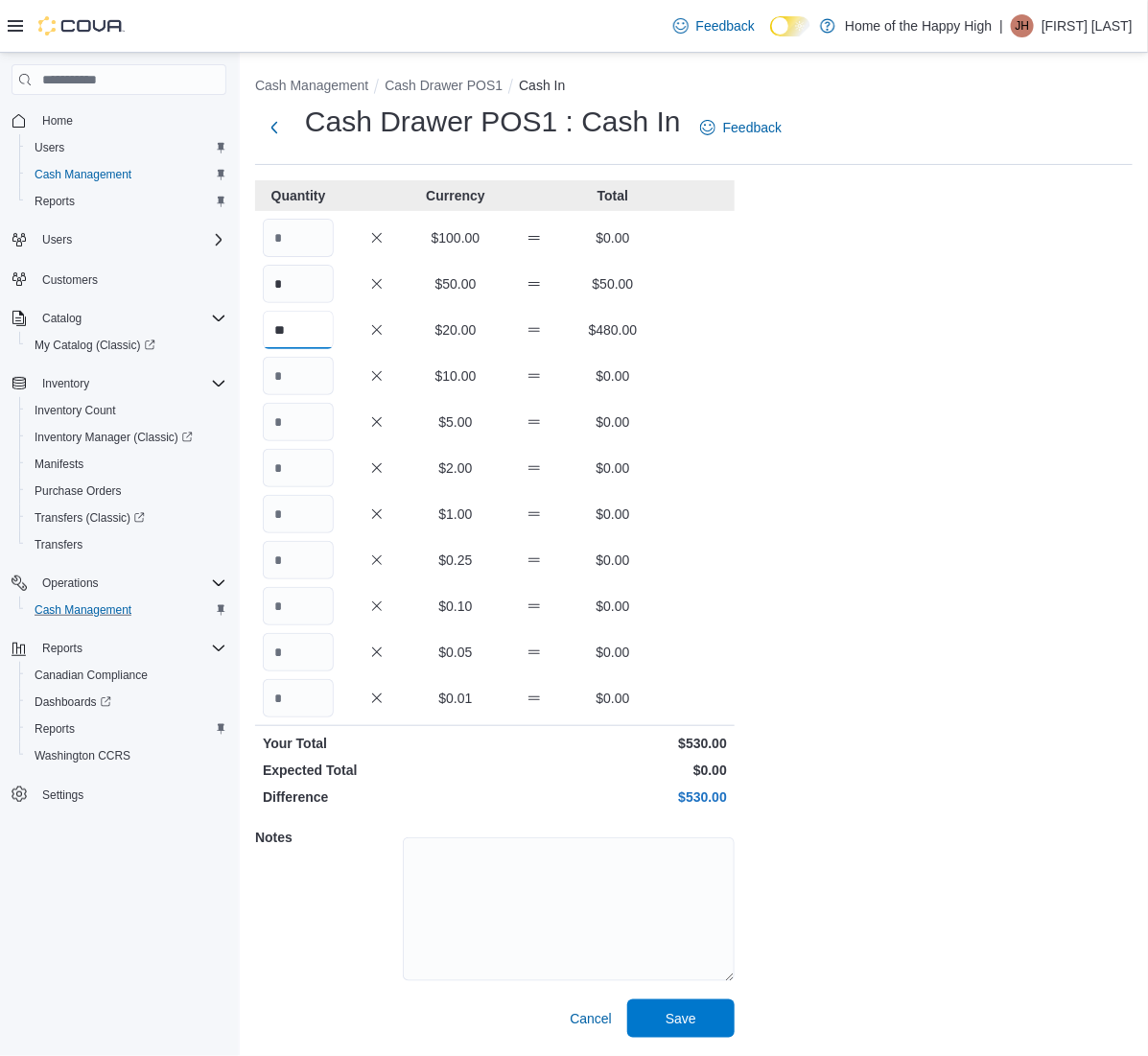 type on "**" 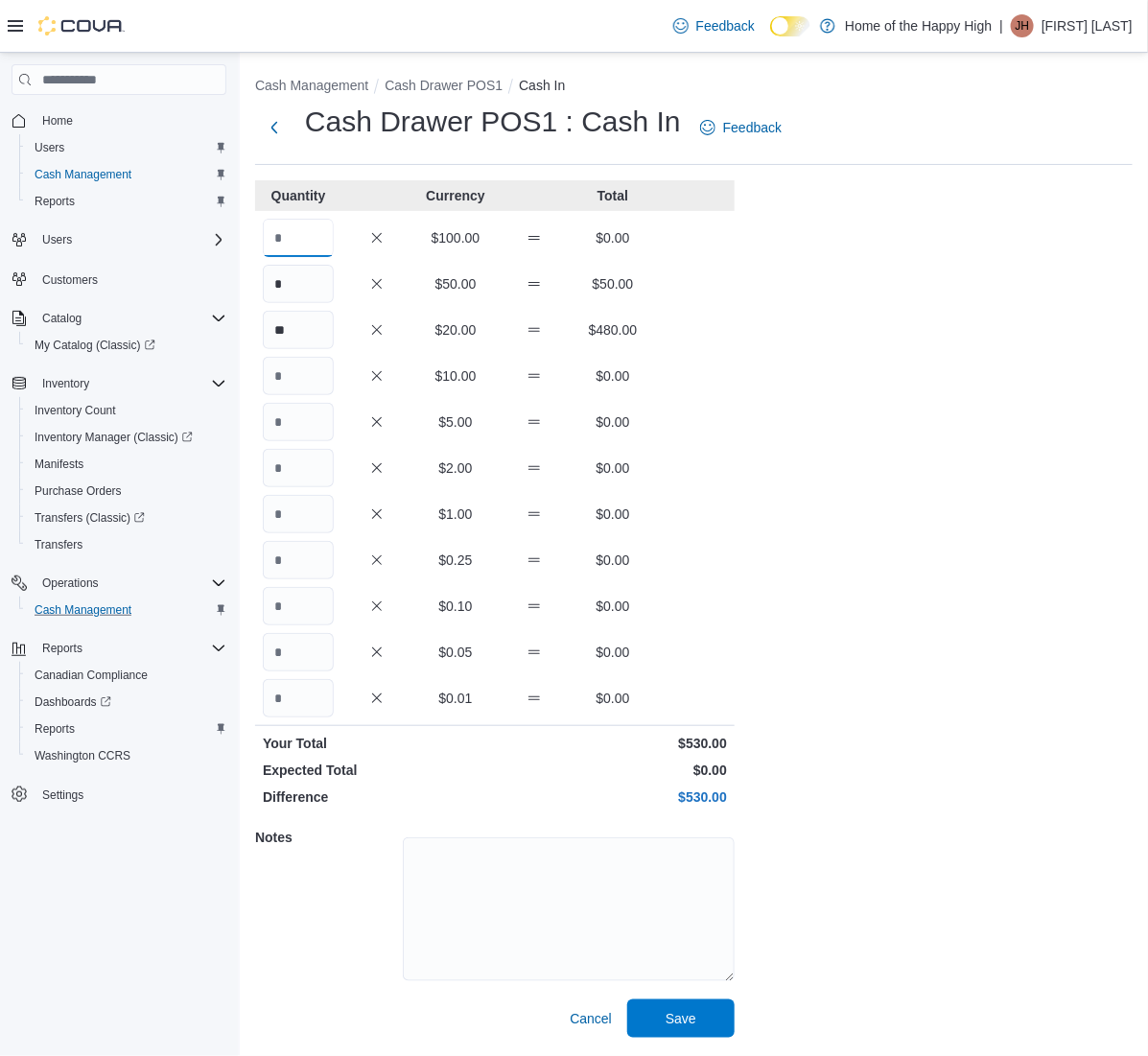 drag, startPoint x: 278, startPoint y: 245, endPoint x: 537, endPoint y: 270, distance: 260.20377 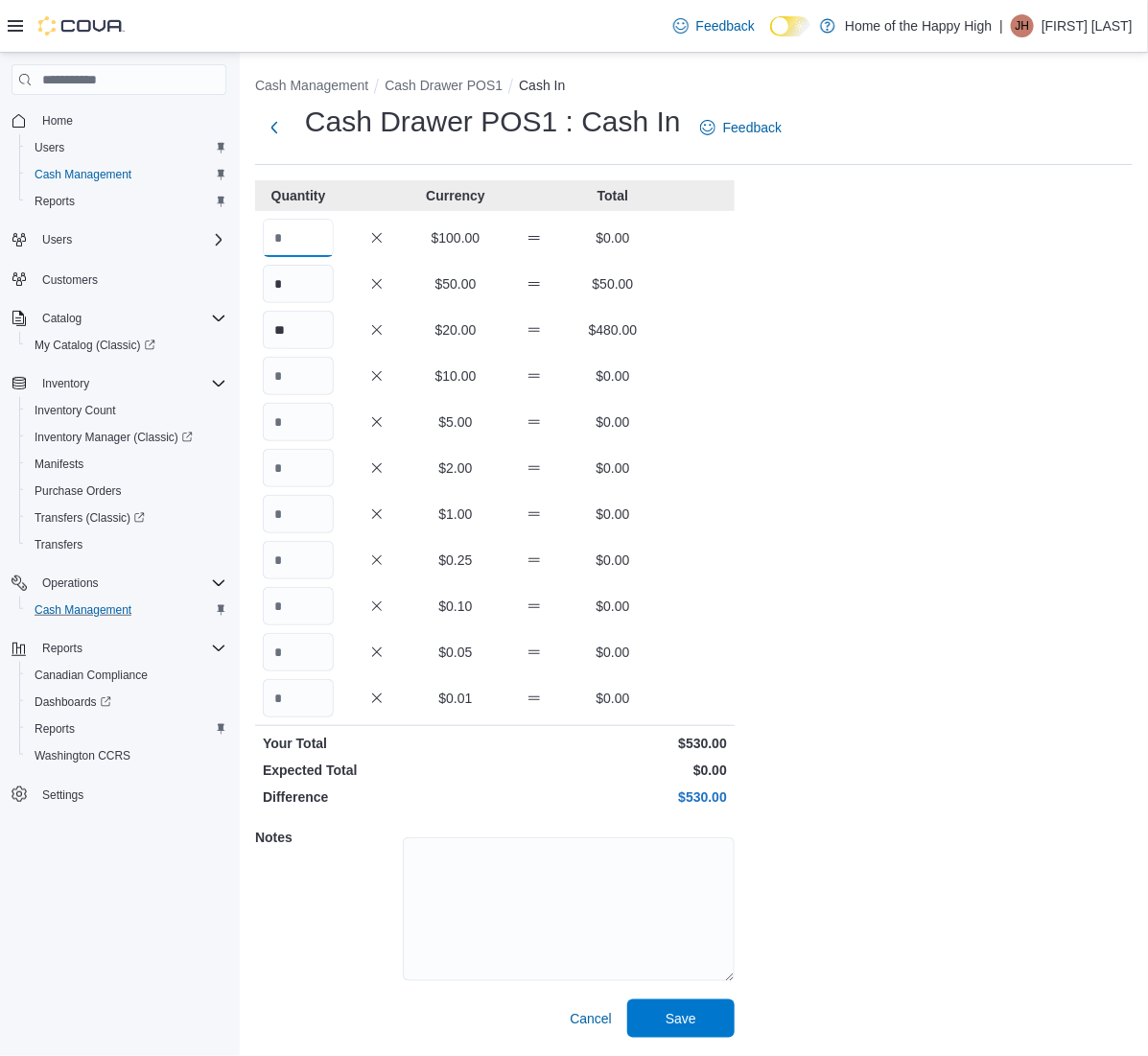 click at bounding box center [298, 238] 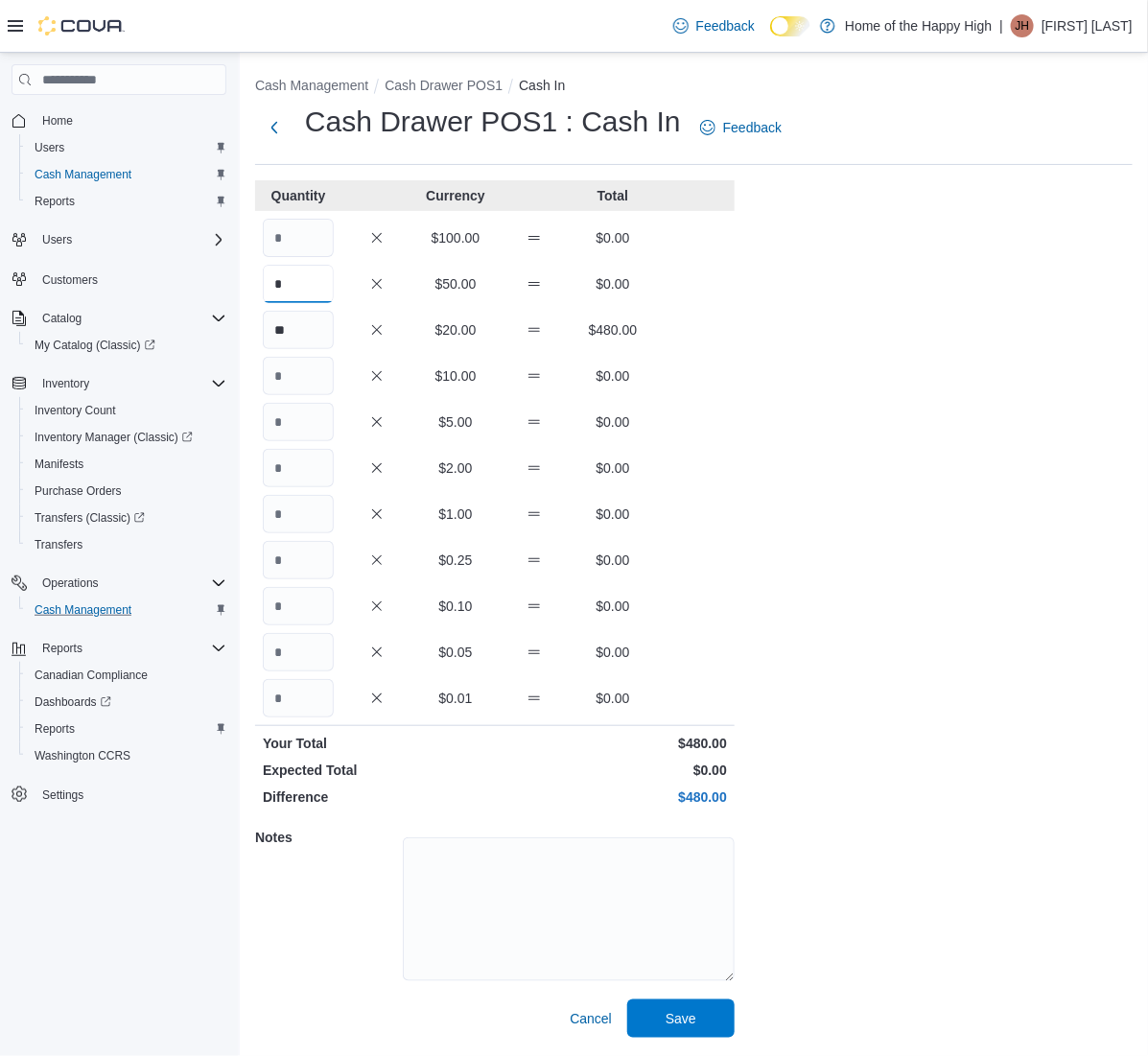 type on "*" 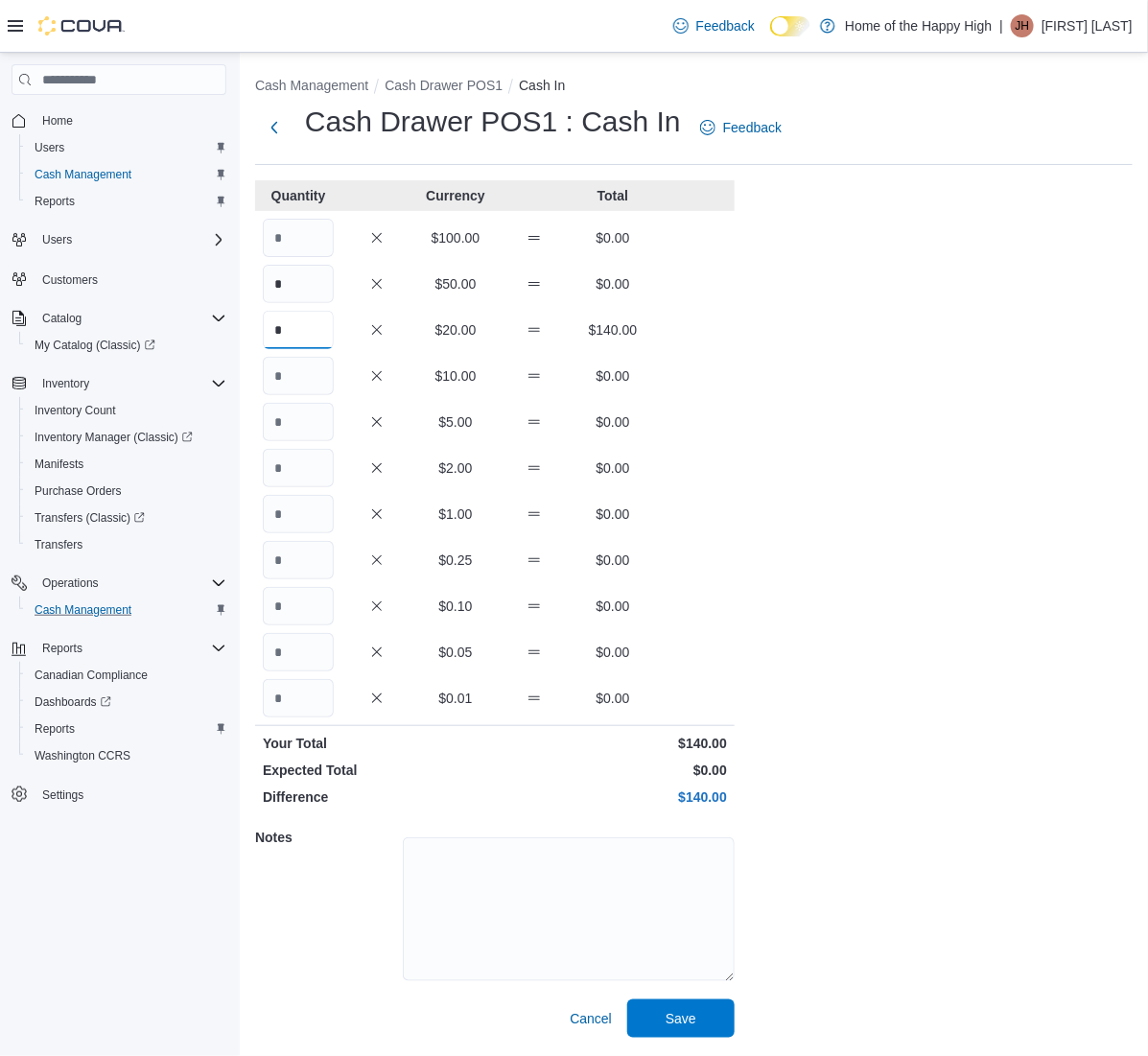 type on "*" 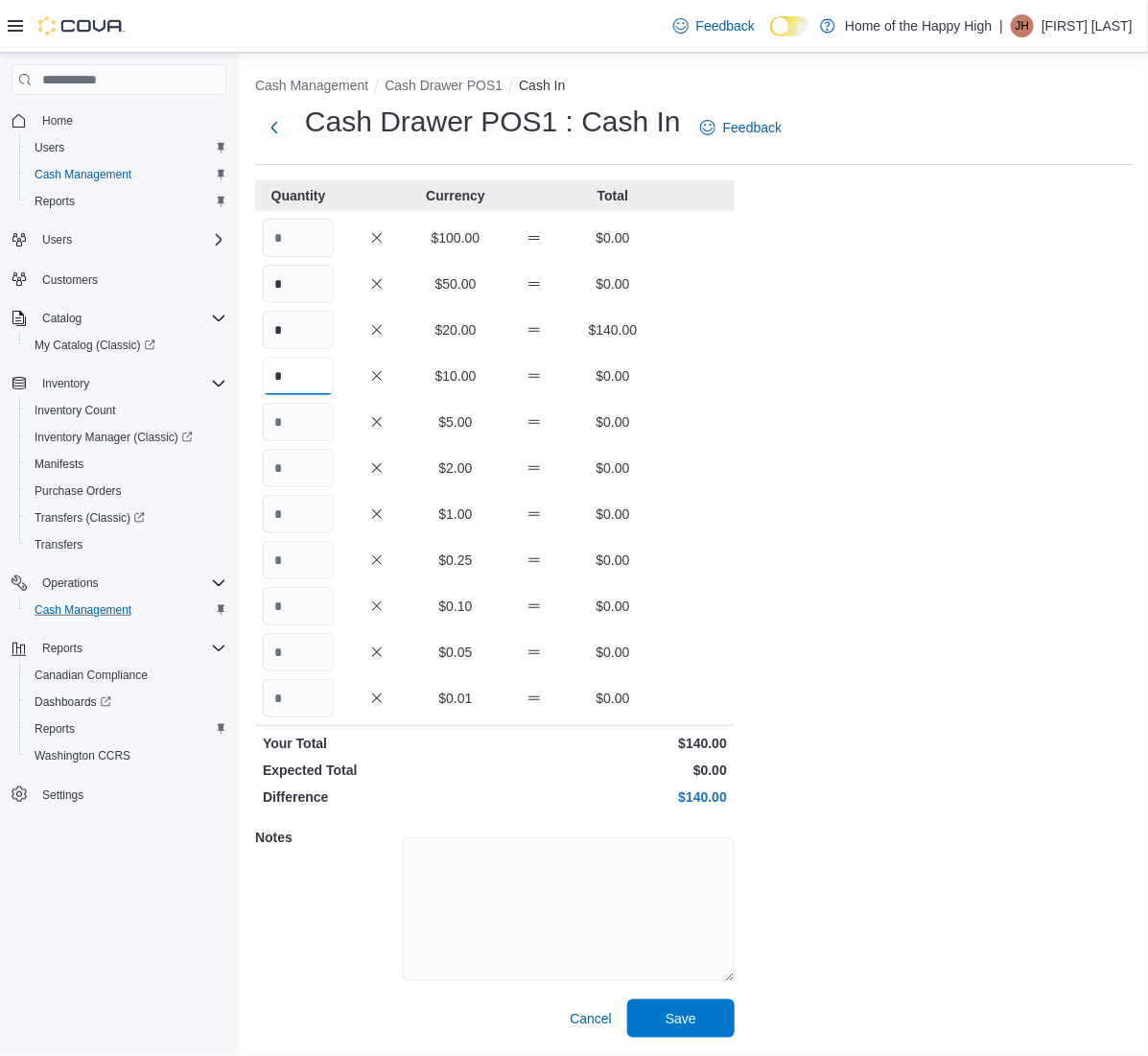 type on "*" 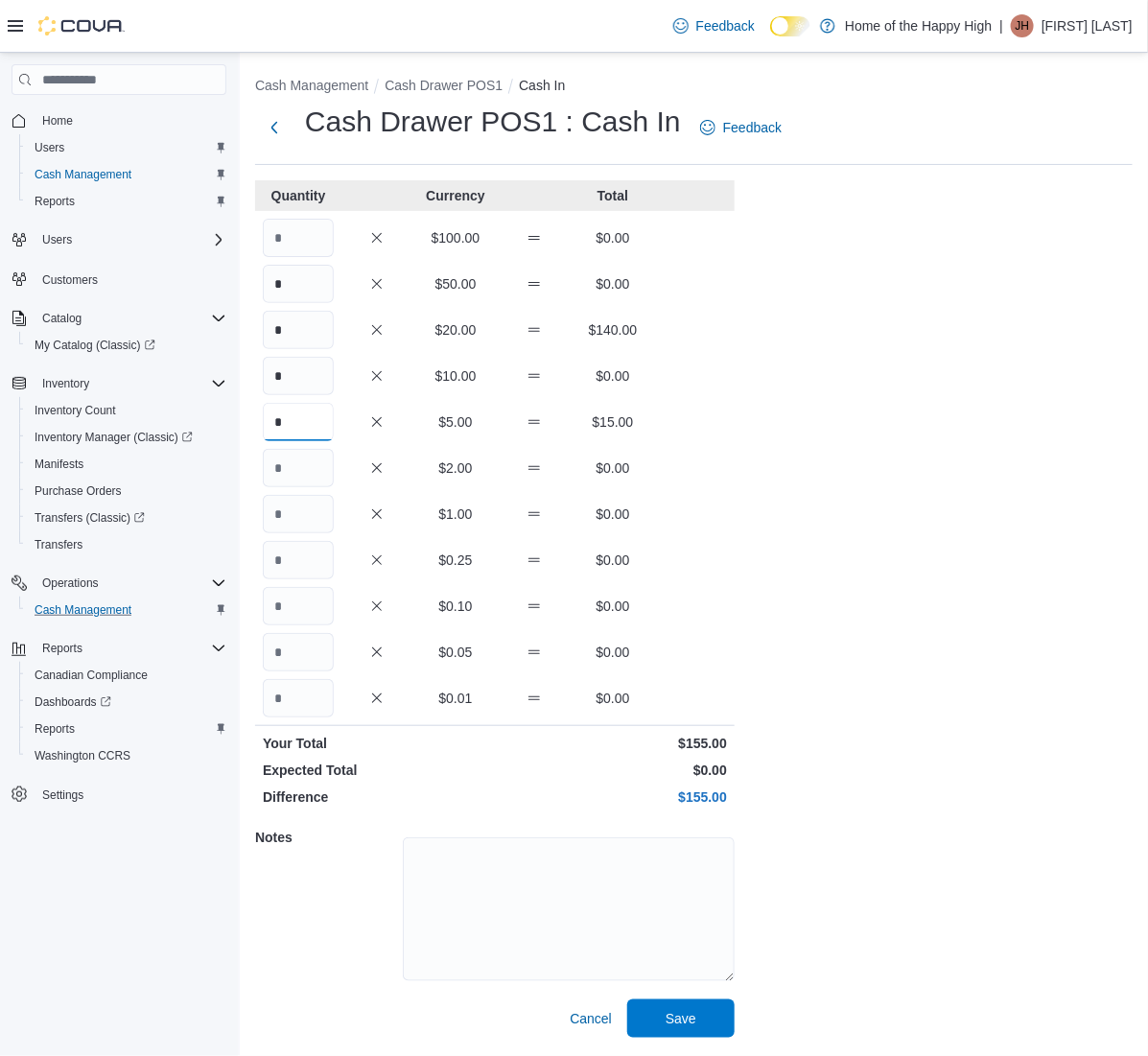 type on "*" 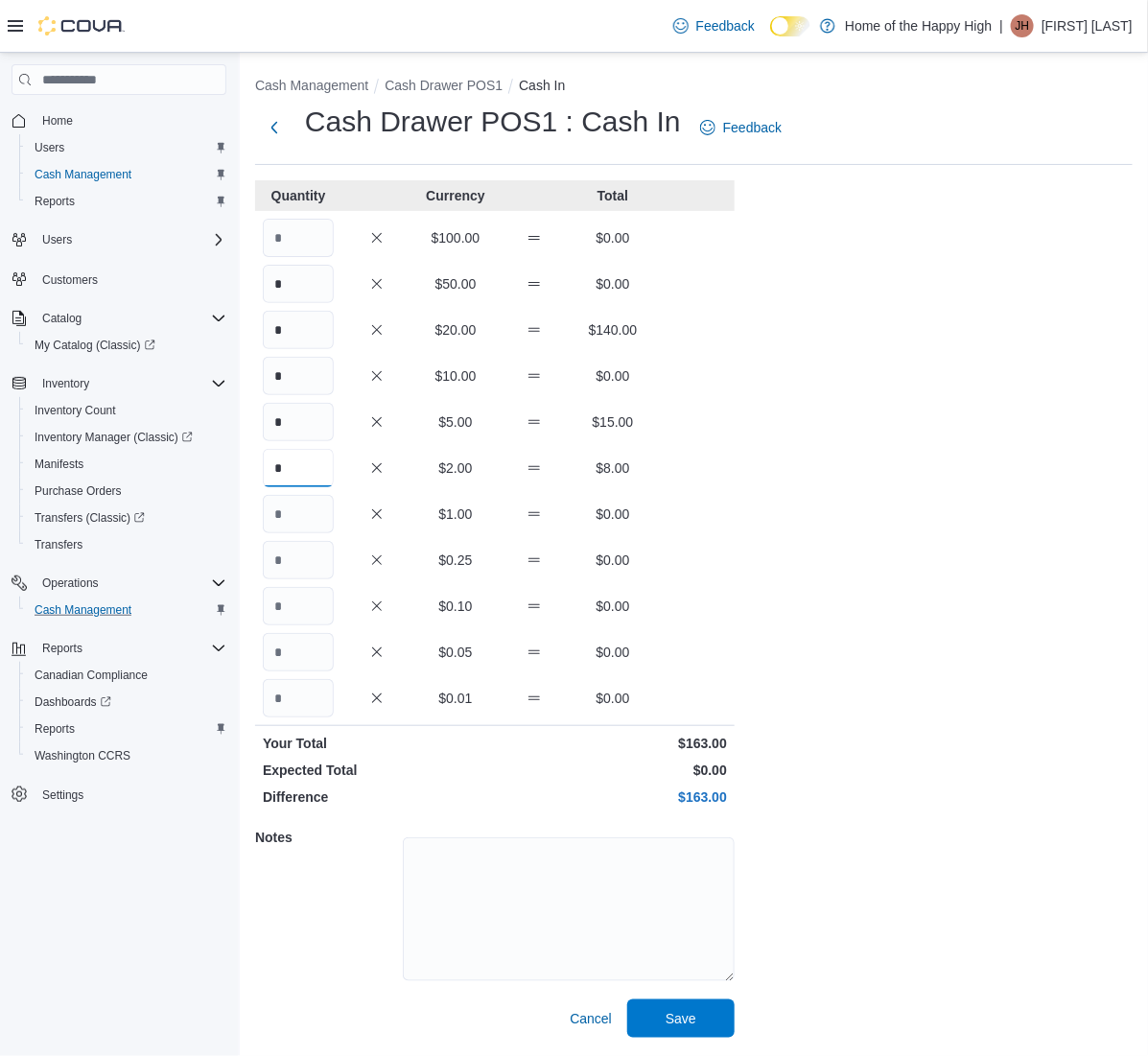 type on "*" 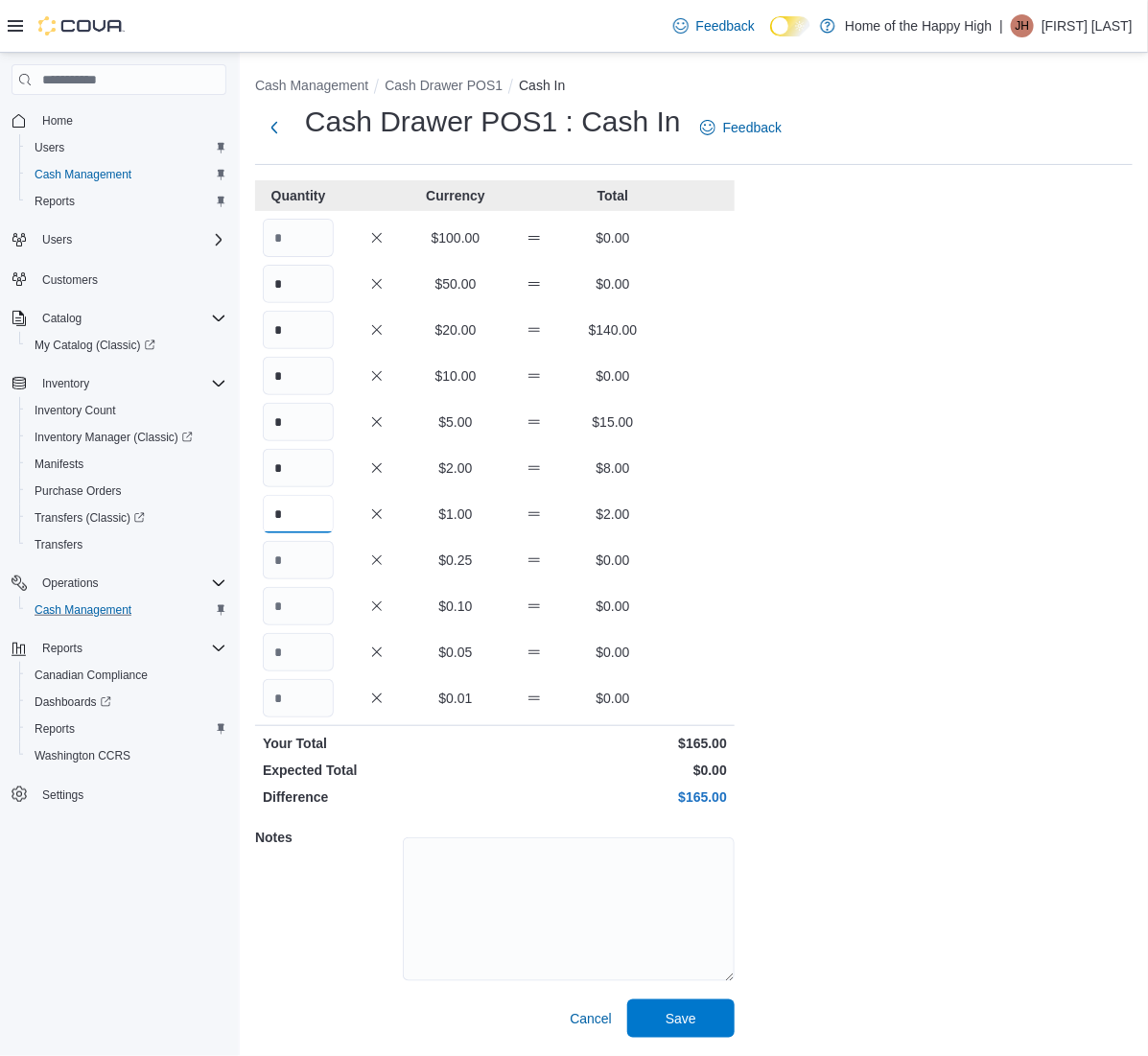 click on "*" at bounding box center [298, 514] 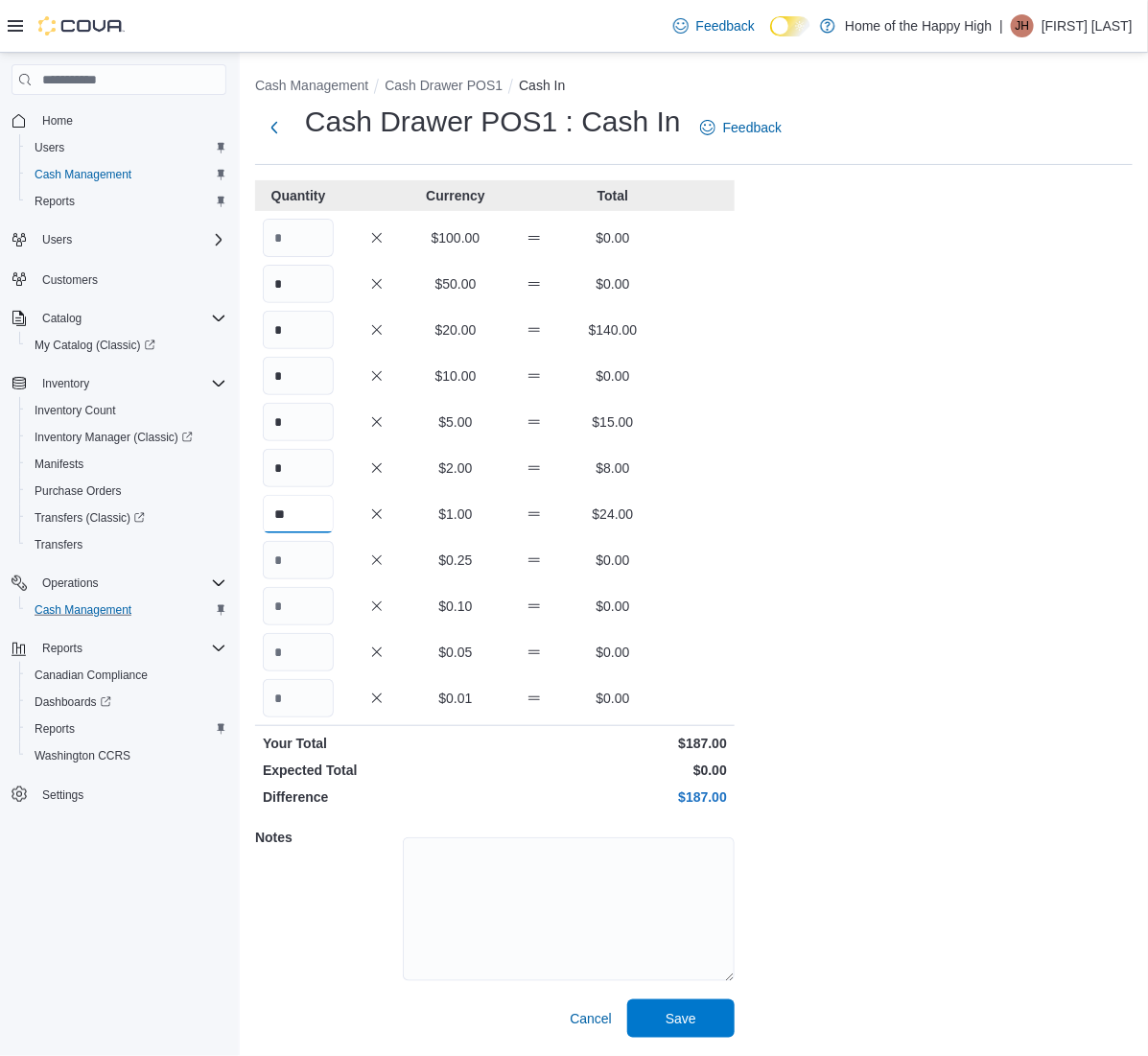 type on "**" 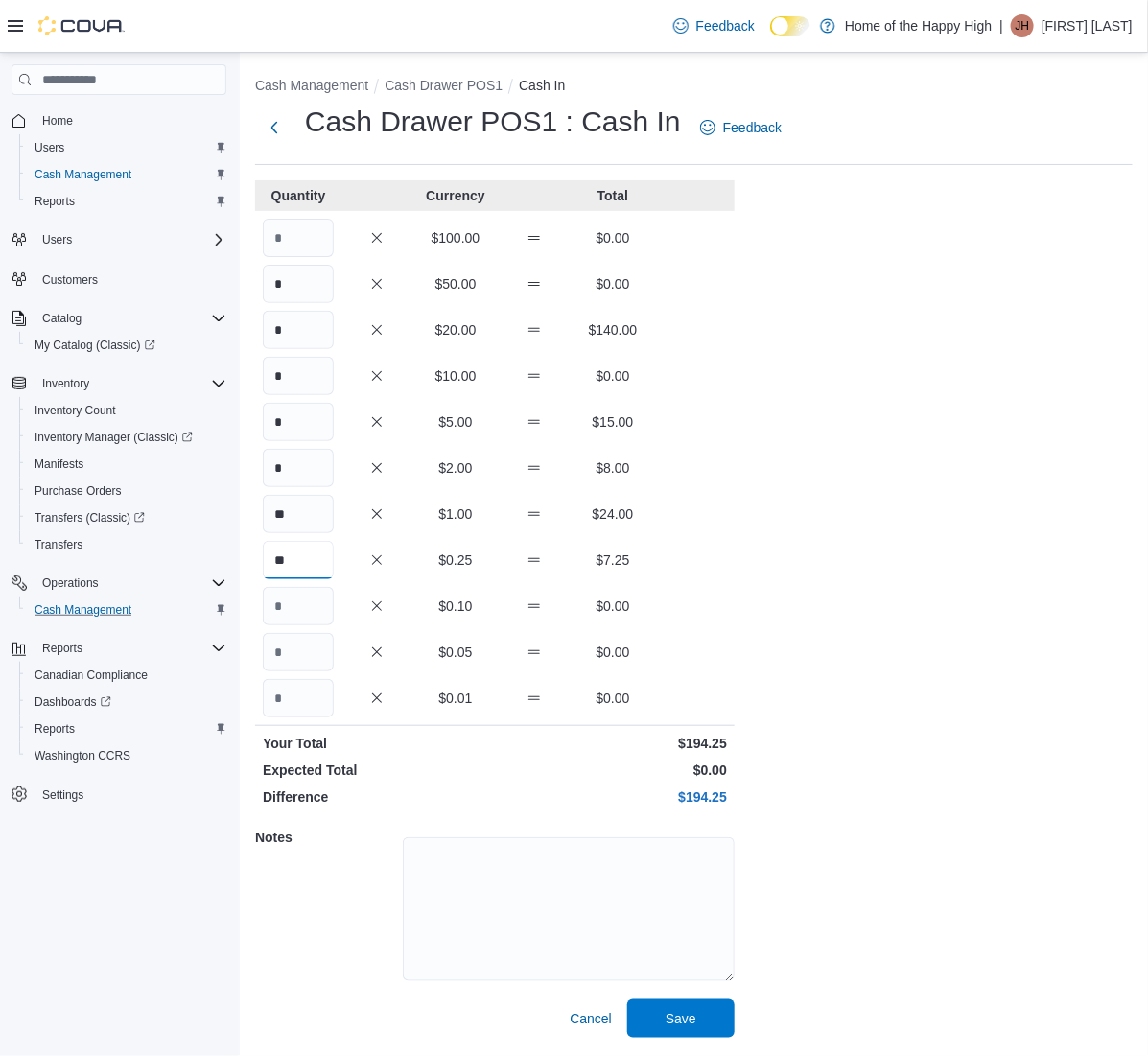 type on "**" 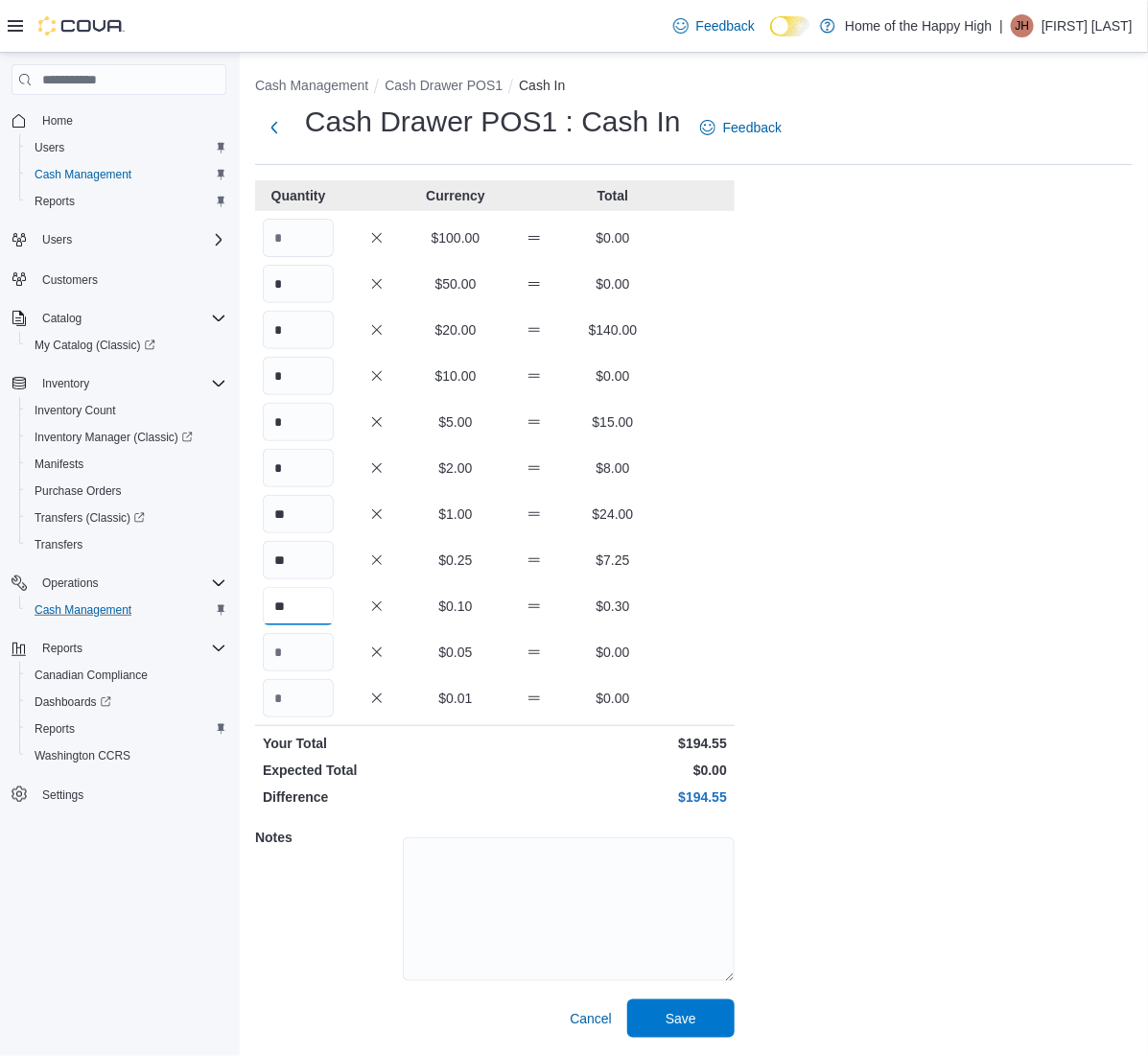 type on "**" 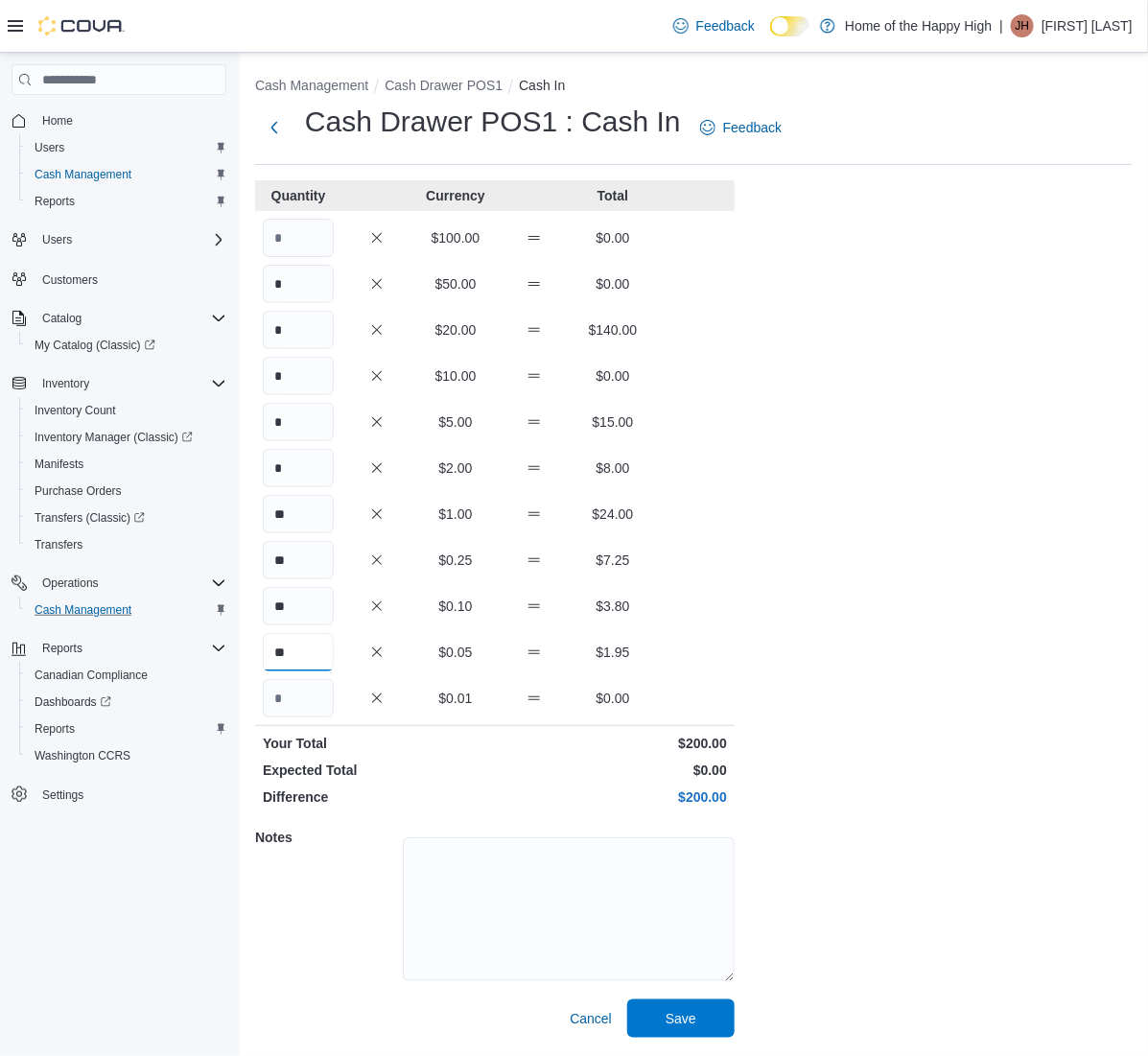 type on "**" 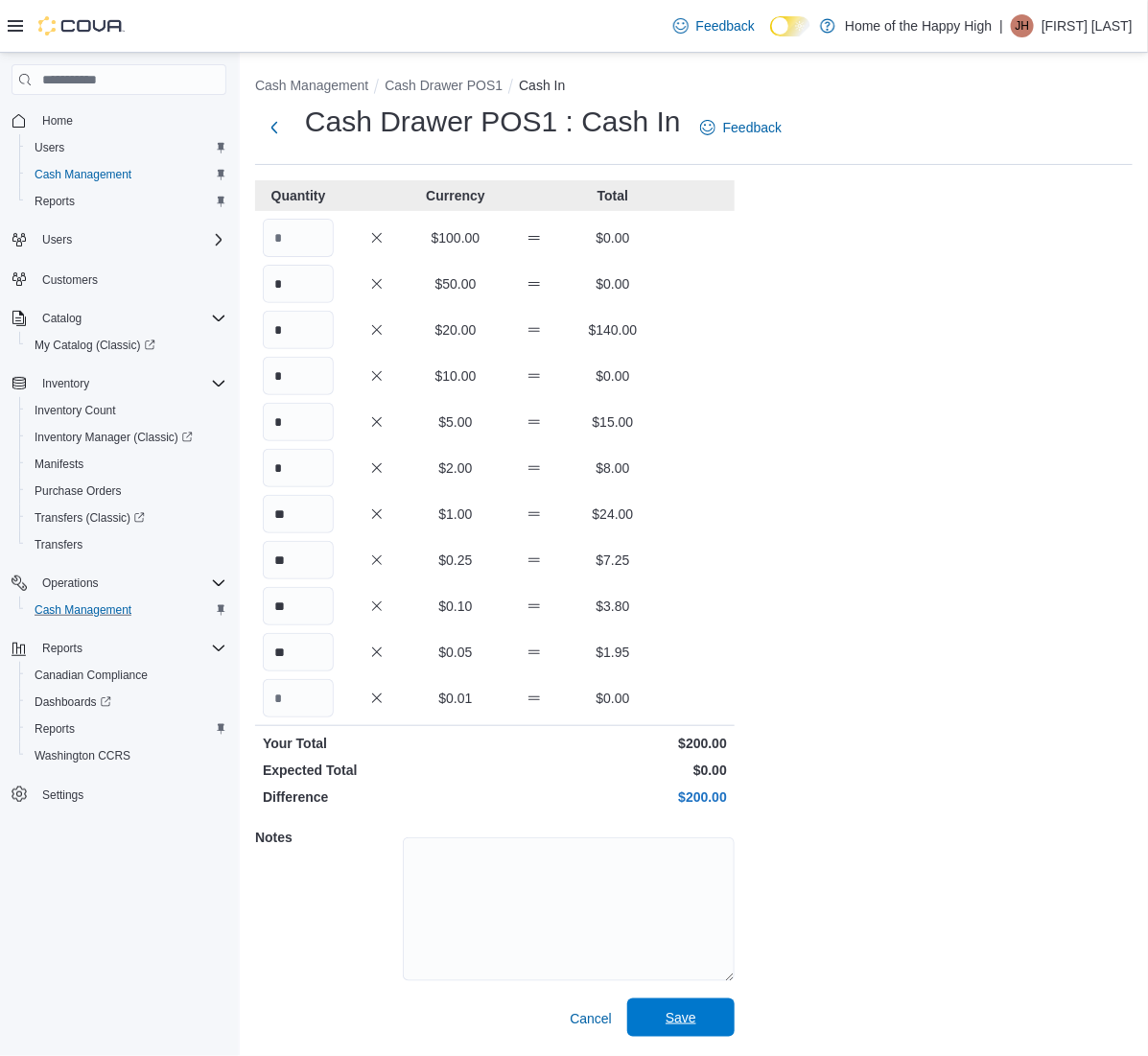 click on "Save" at bounding box center (681, 1018) 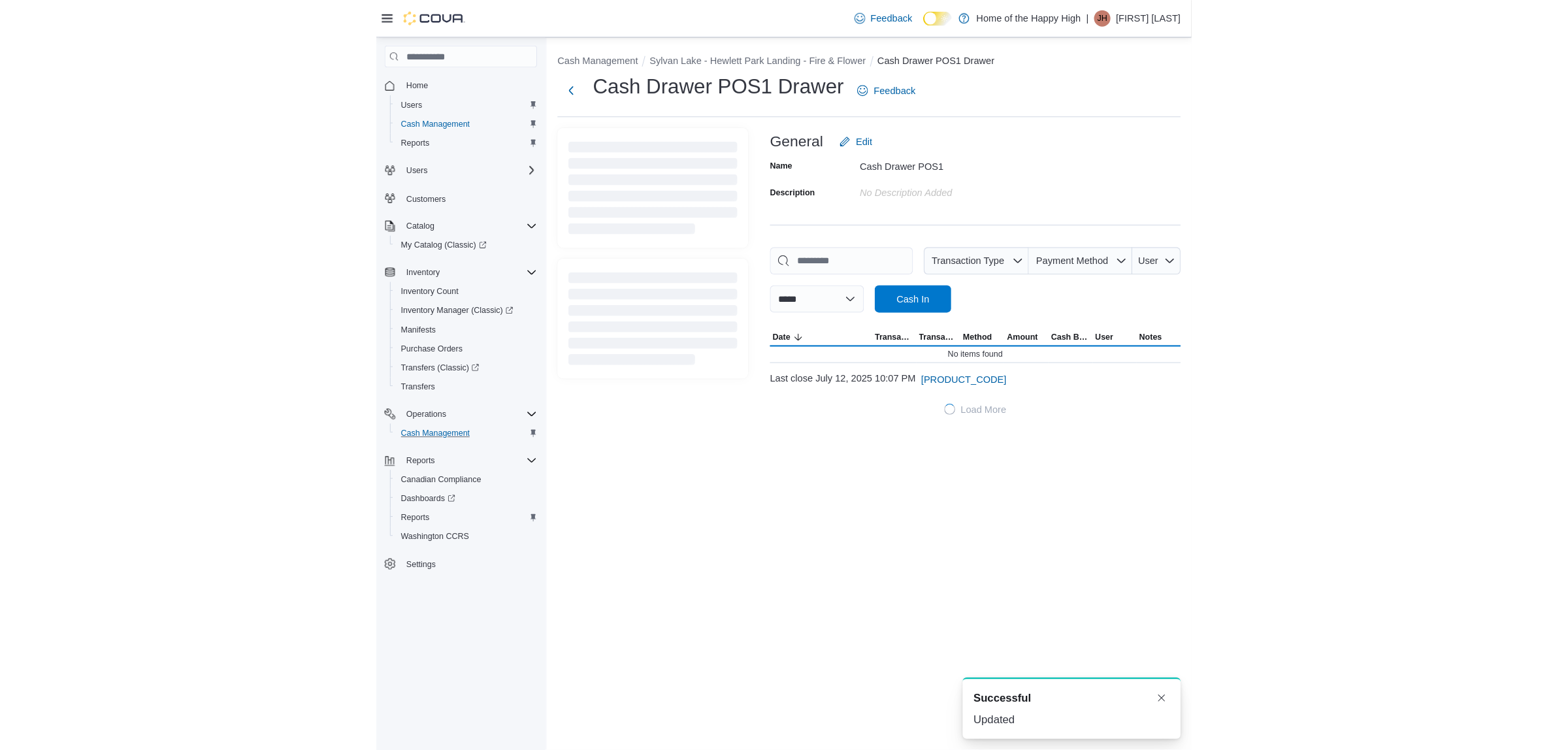 scroll, scrollTop: 0, scrollLeft: 0, axis: both 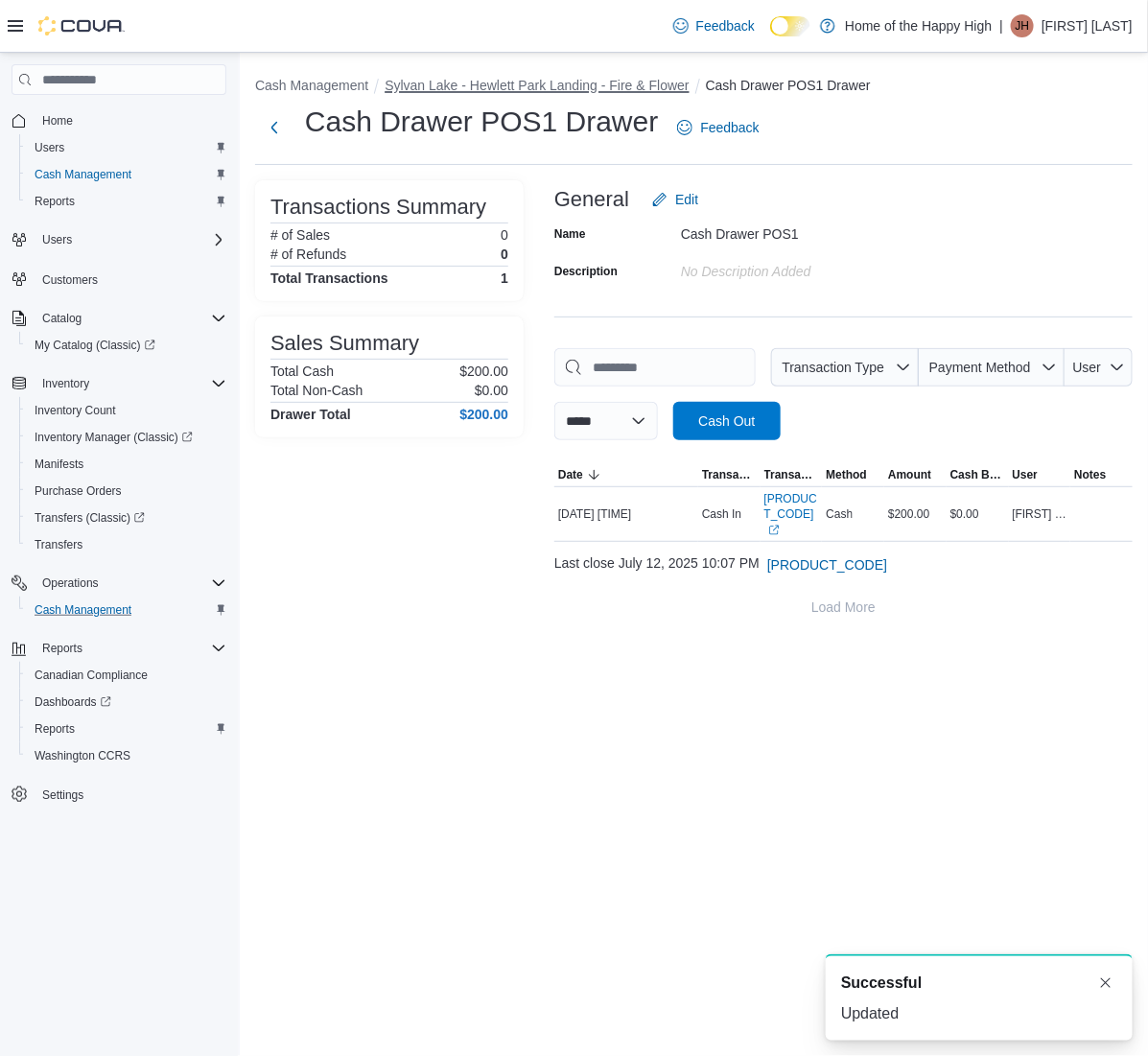 click on "Sylvan Lake - Hewlett Park Landing - Fire & Flower" at bounding box center [536, 85] 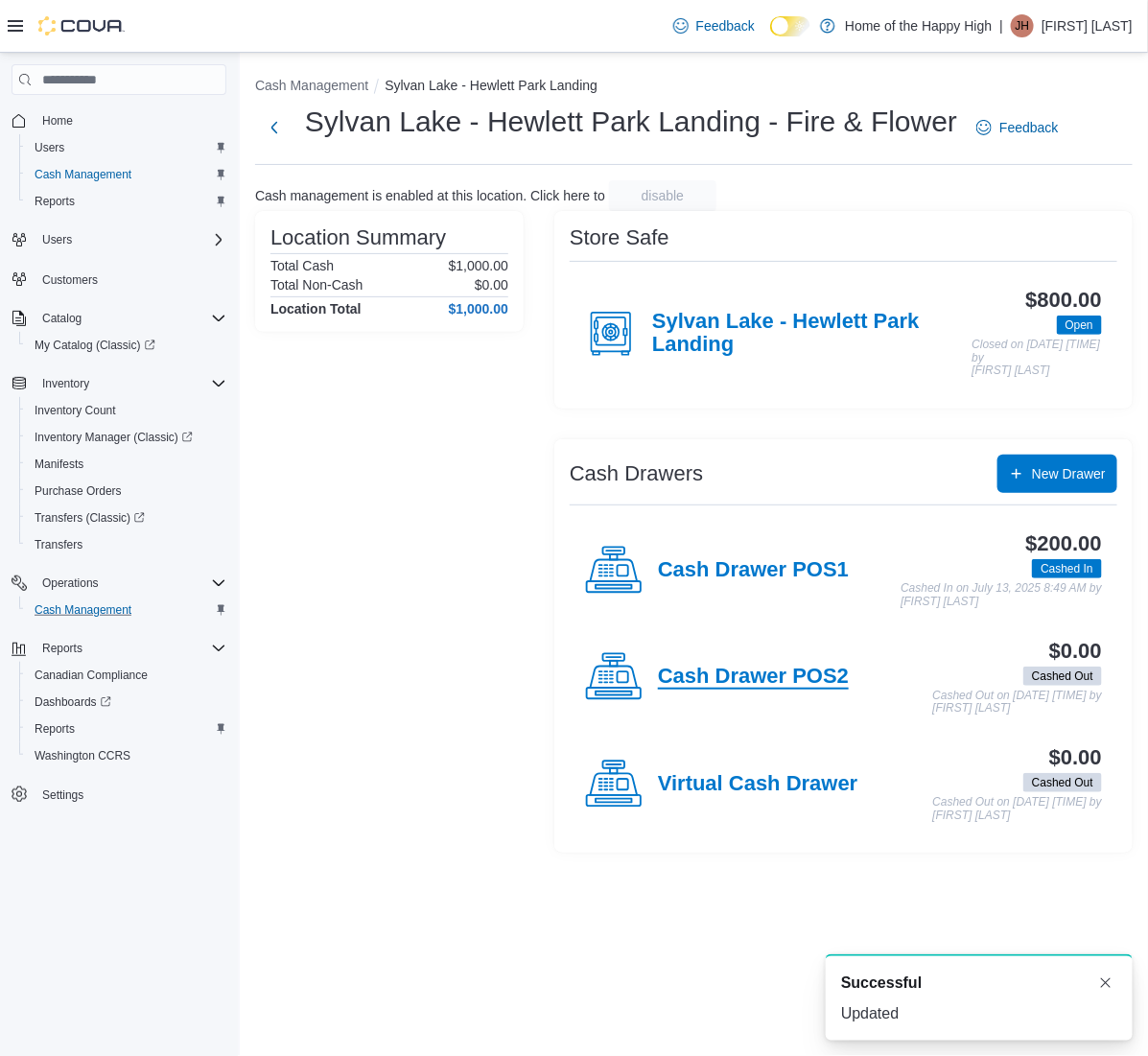 click on "Cash Drawer POS2" at bounding box center [753, 677] 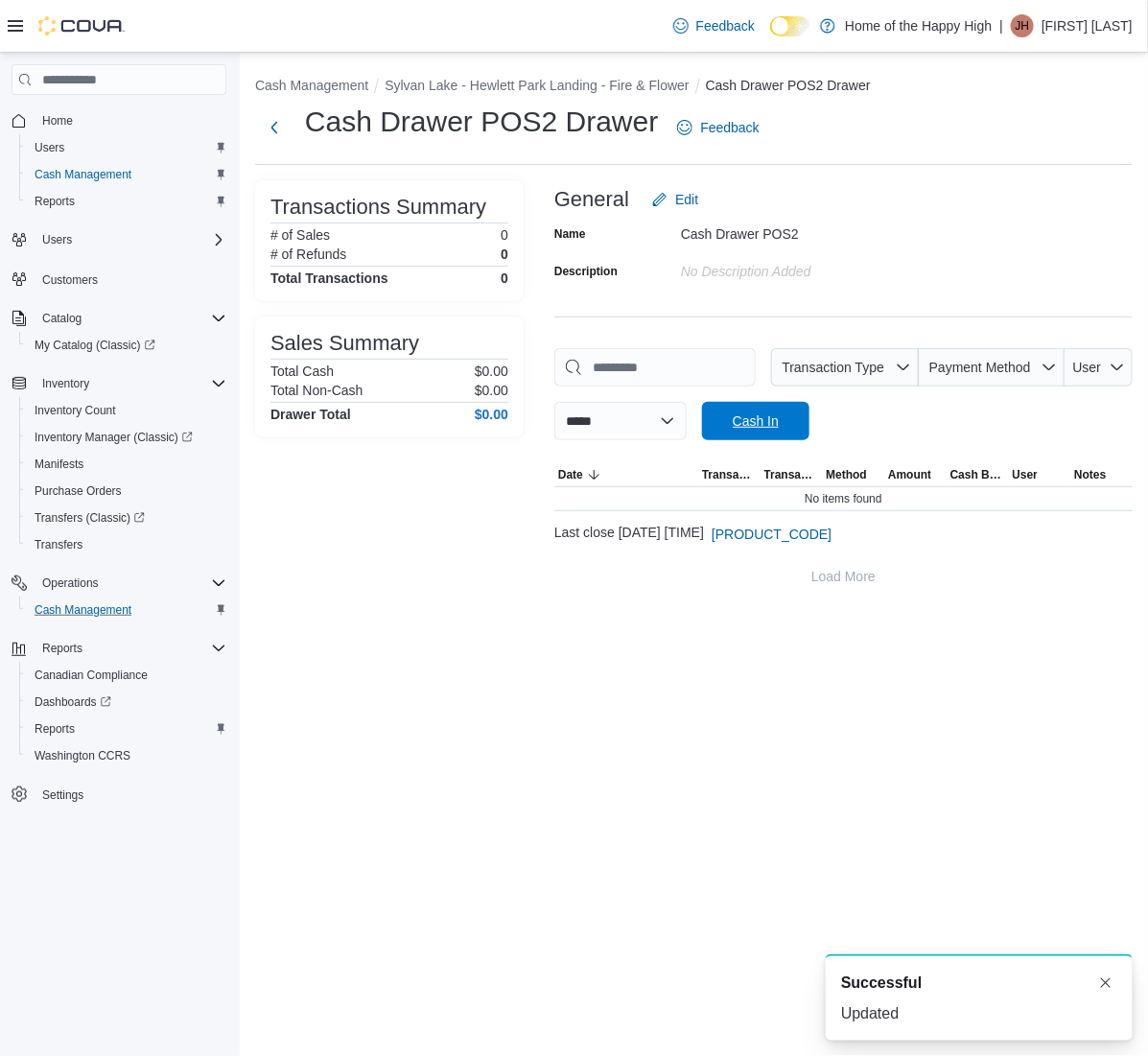 click on "Cash In" at bounding box center [756, 421] 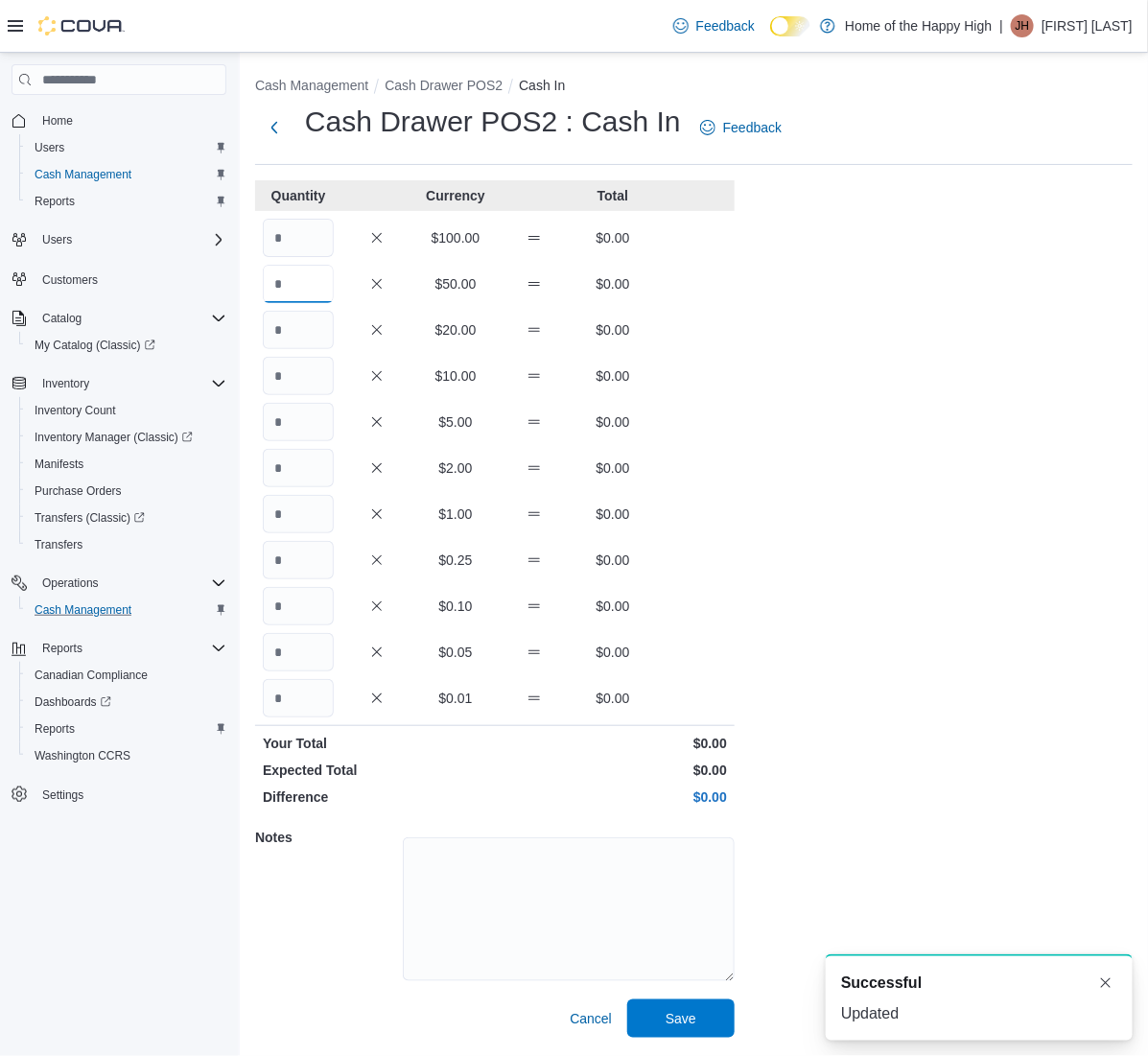 click at bounding box center [298, 284] 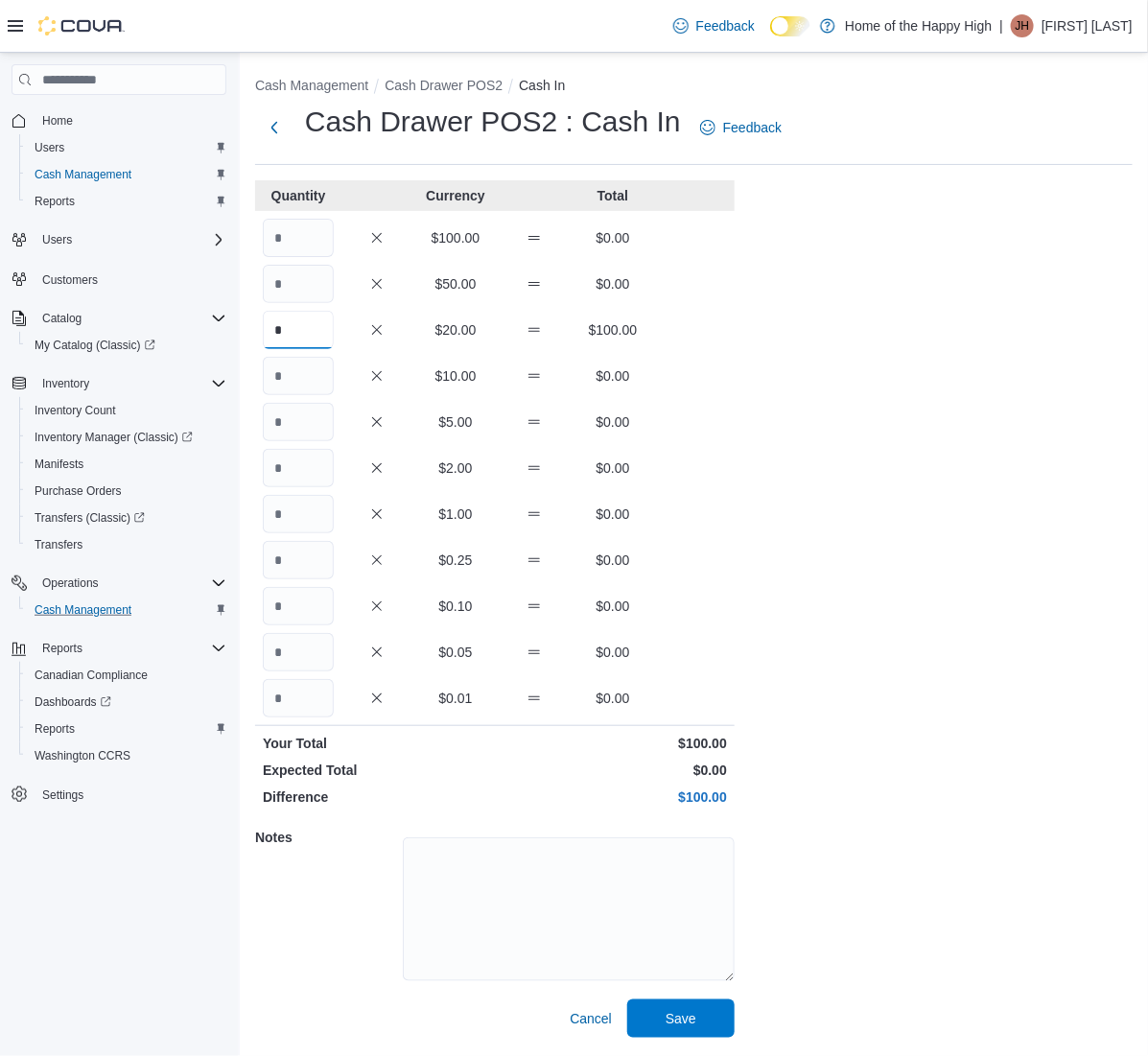 type on "*" 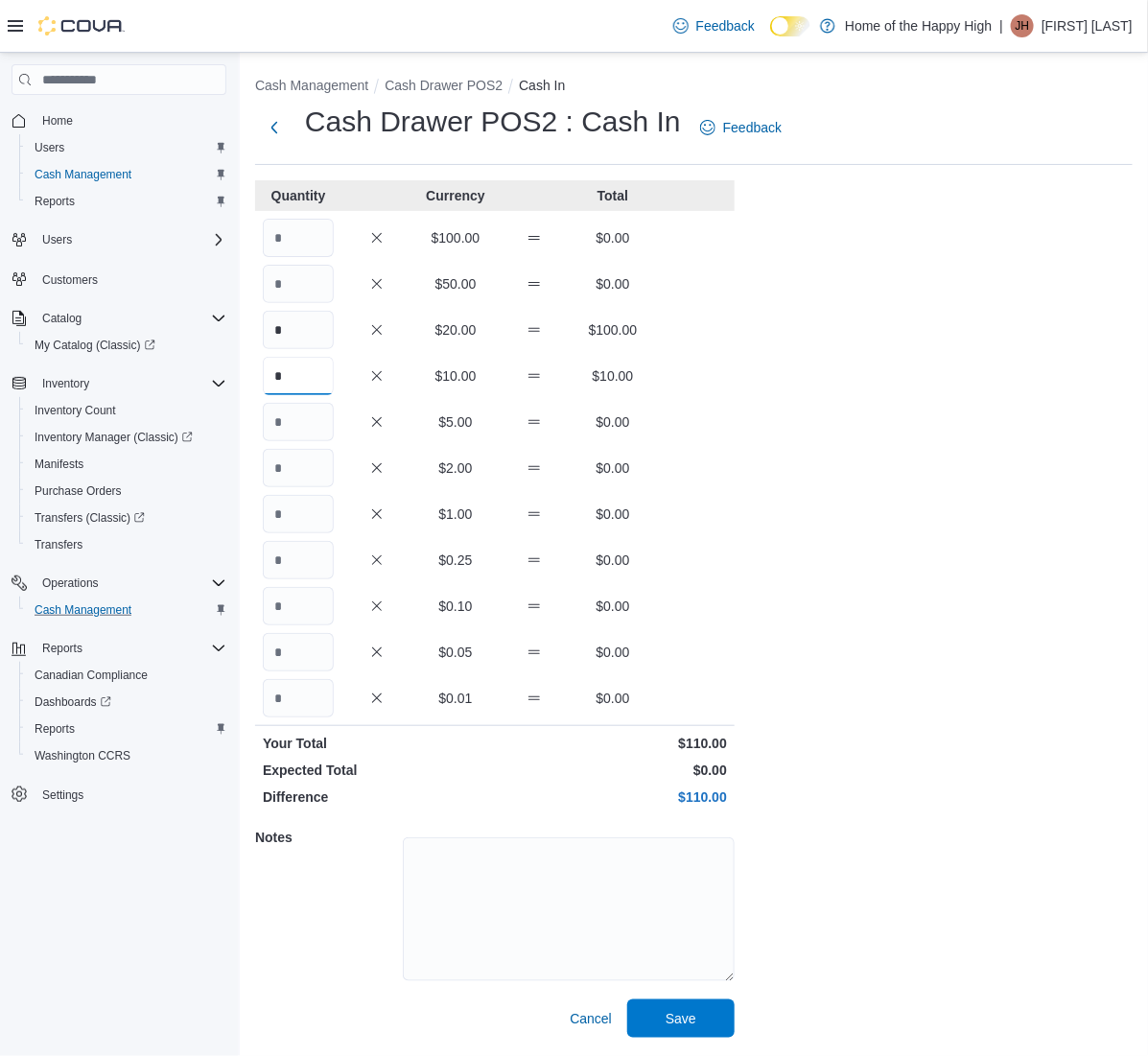 type on "*" 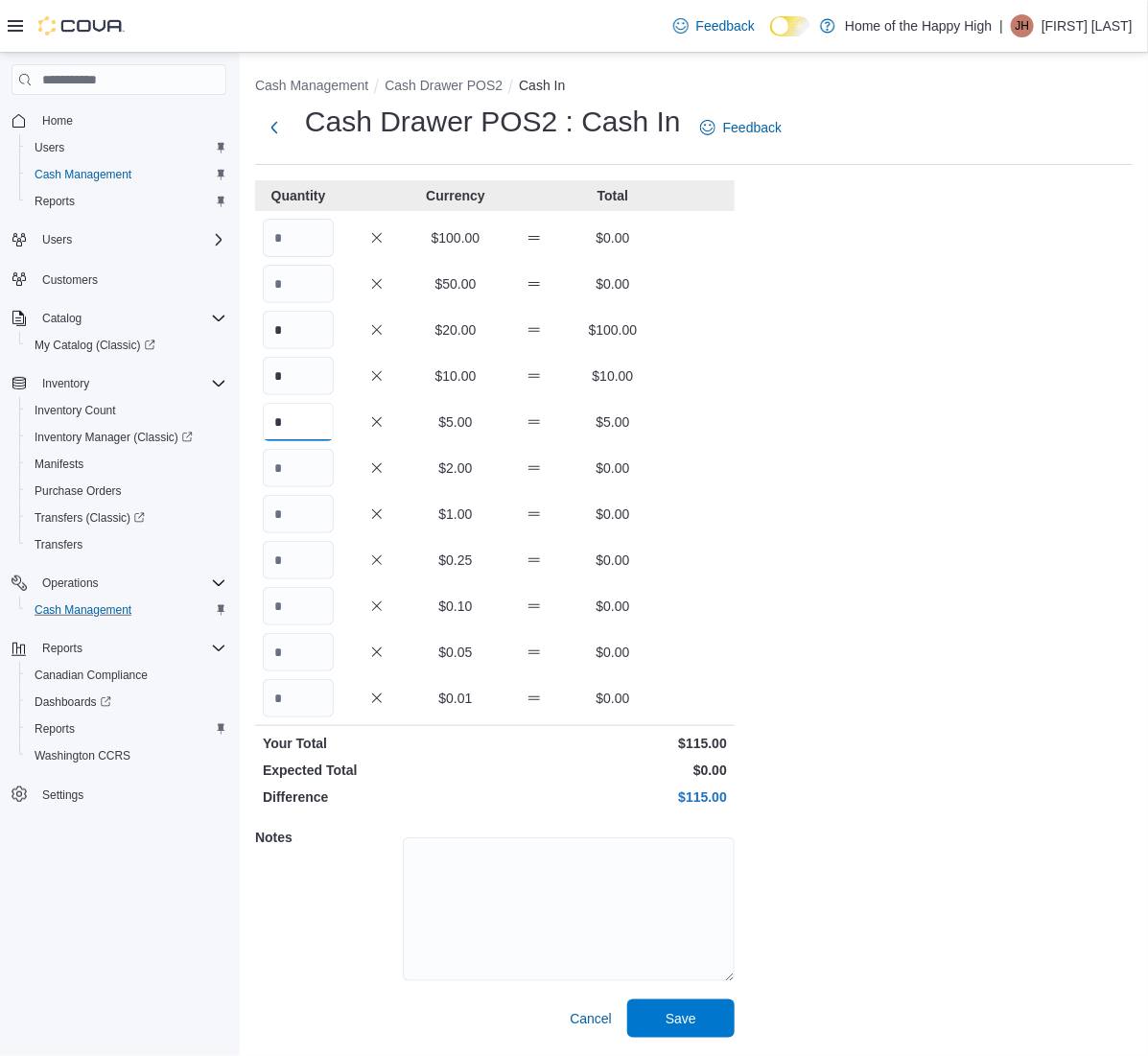 type on "*" 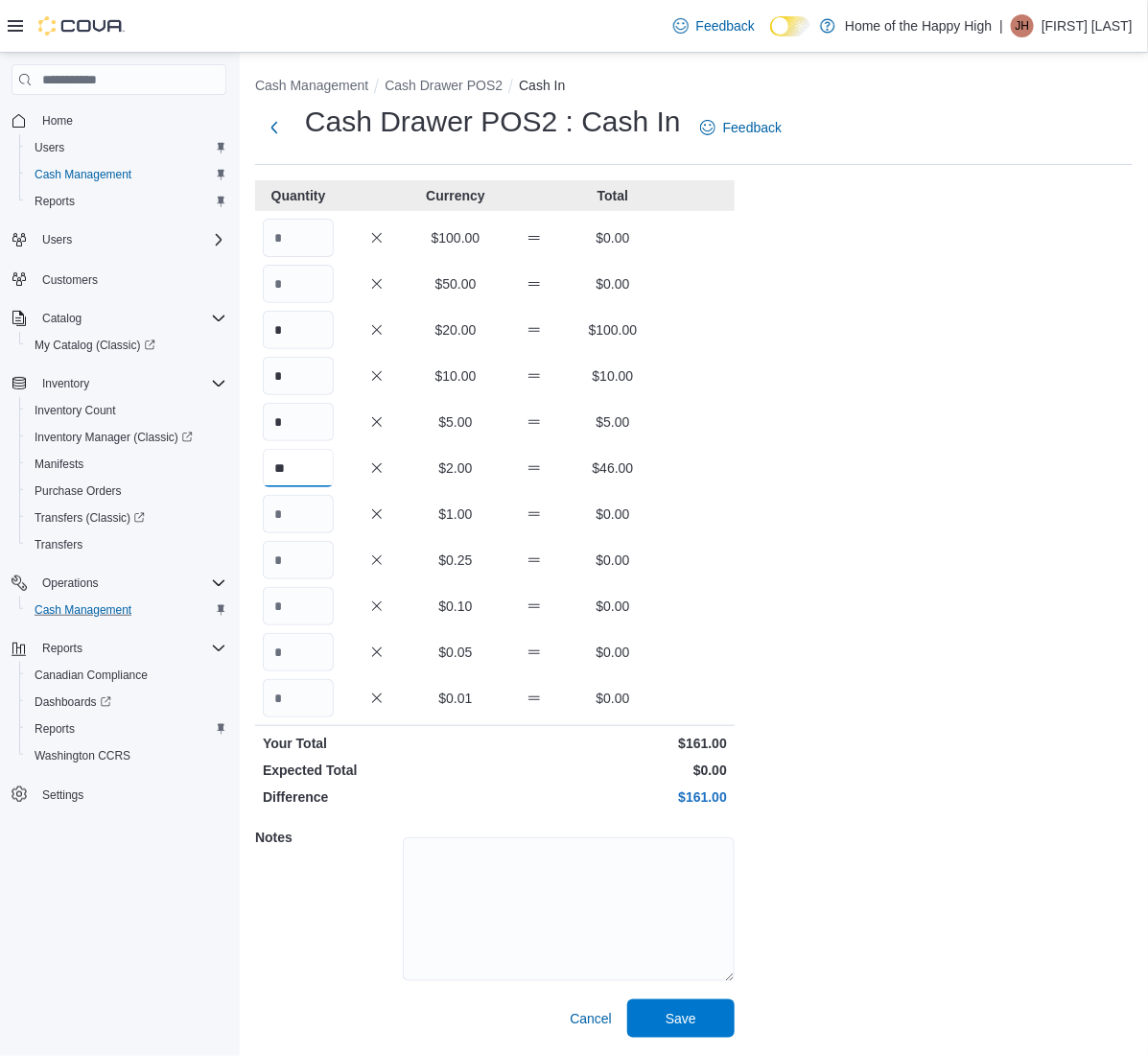 type on "**" 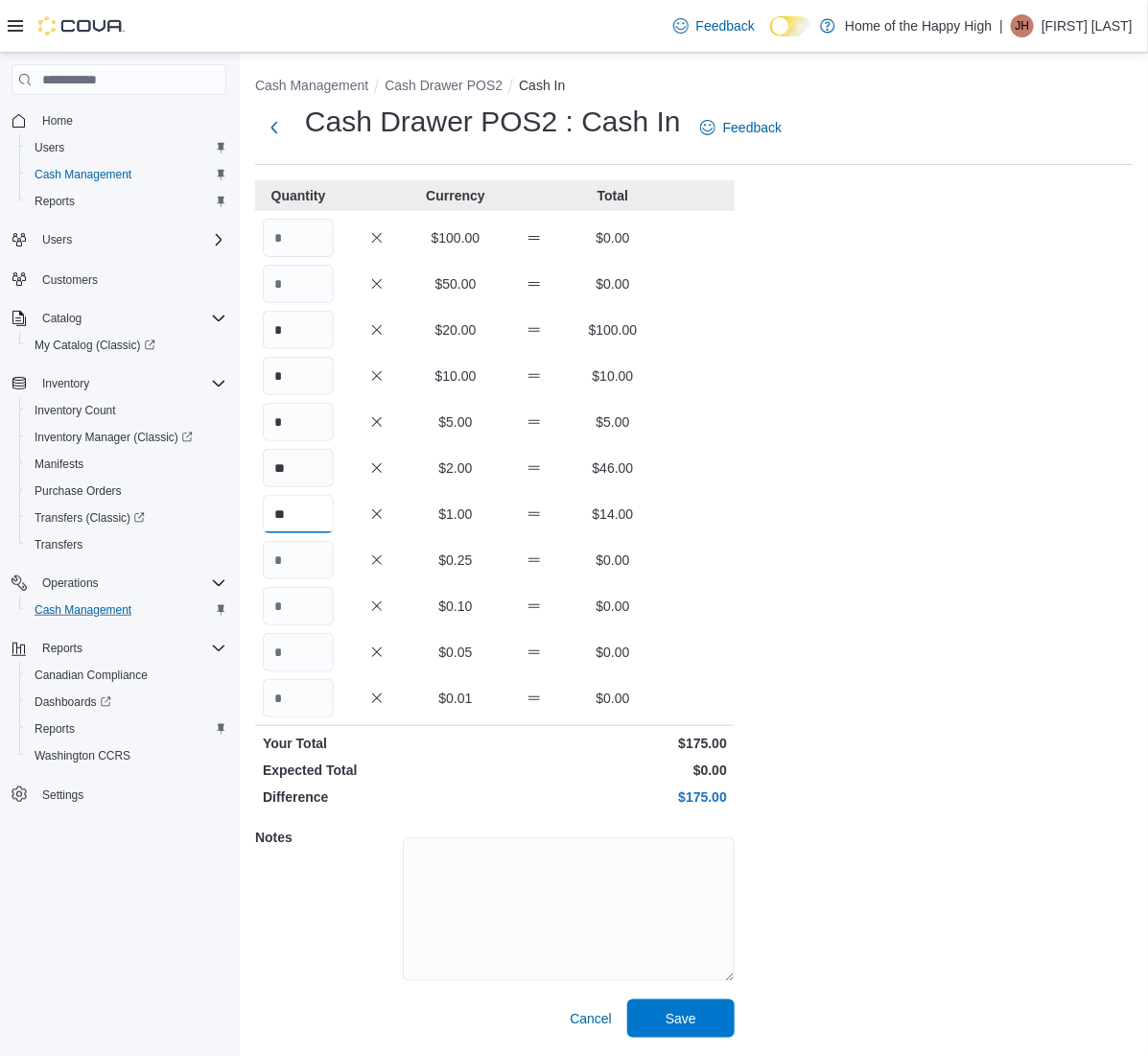 type on "**" 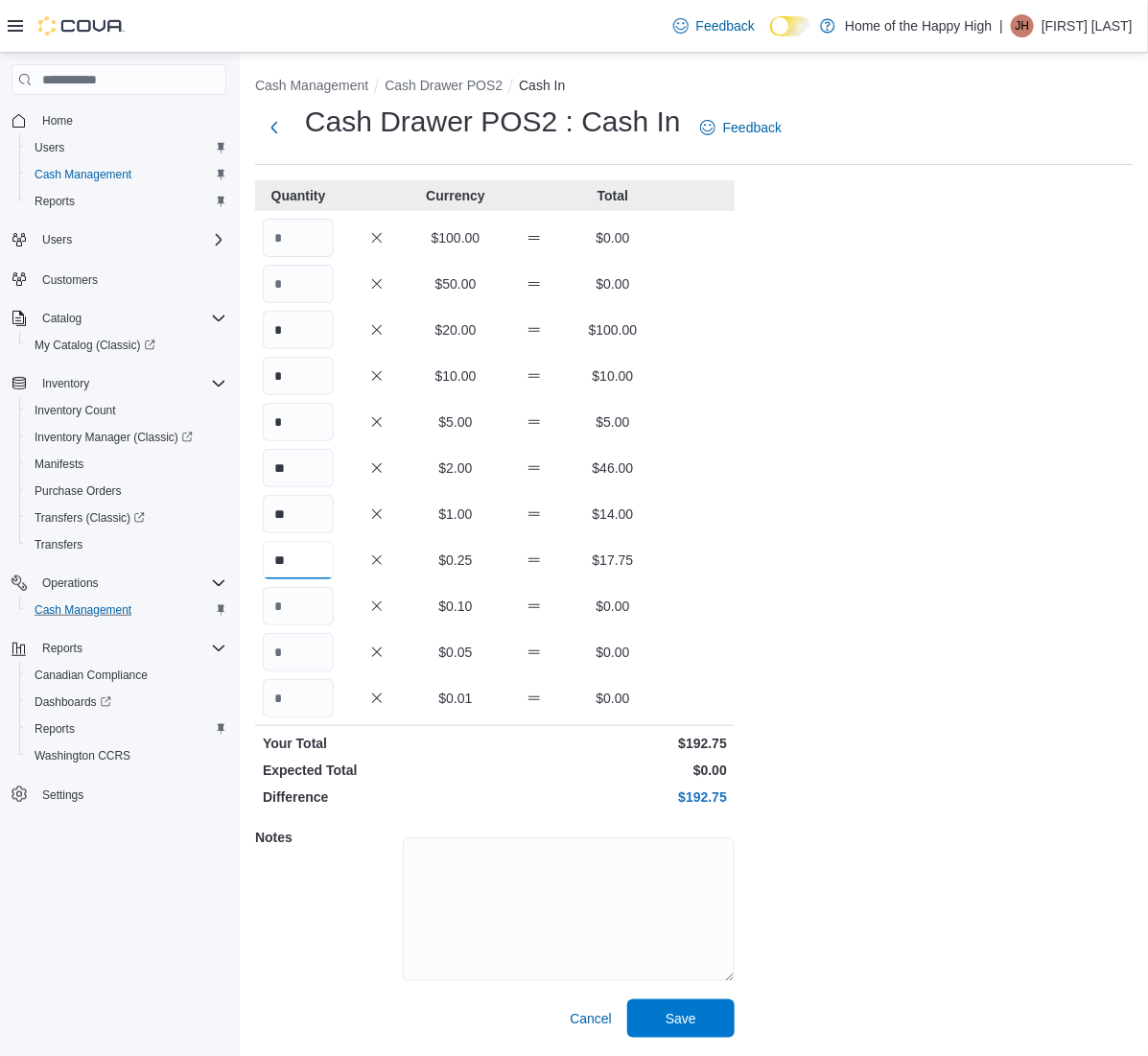 type on "**" 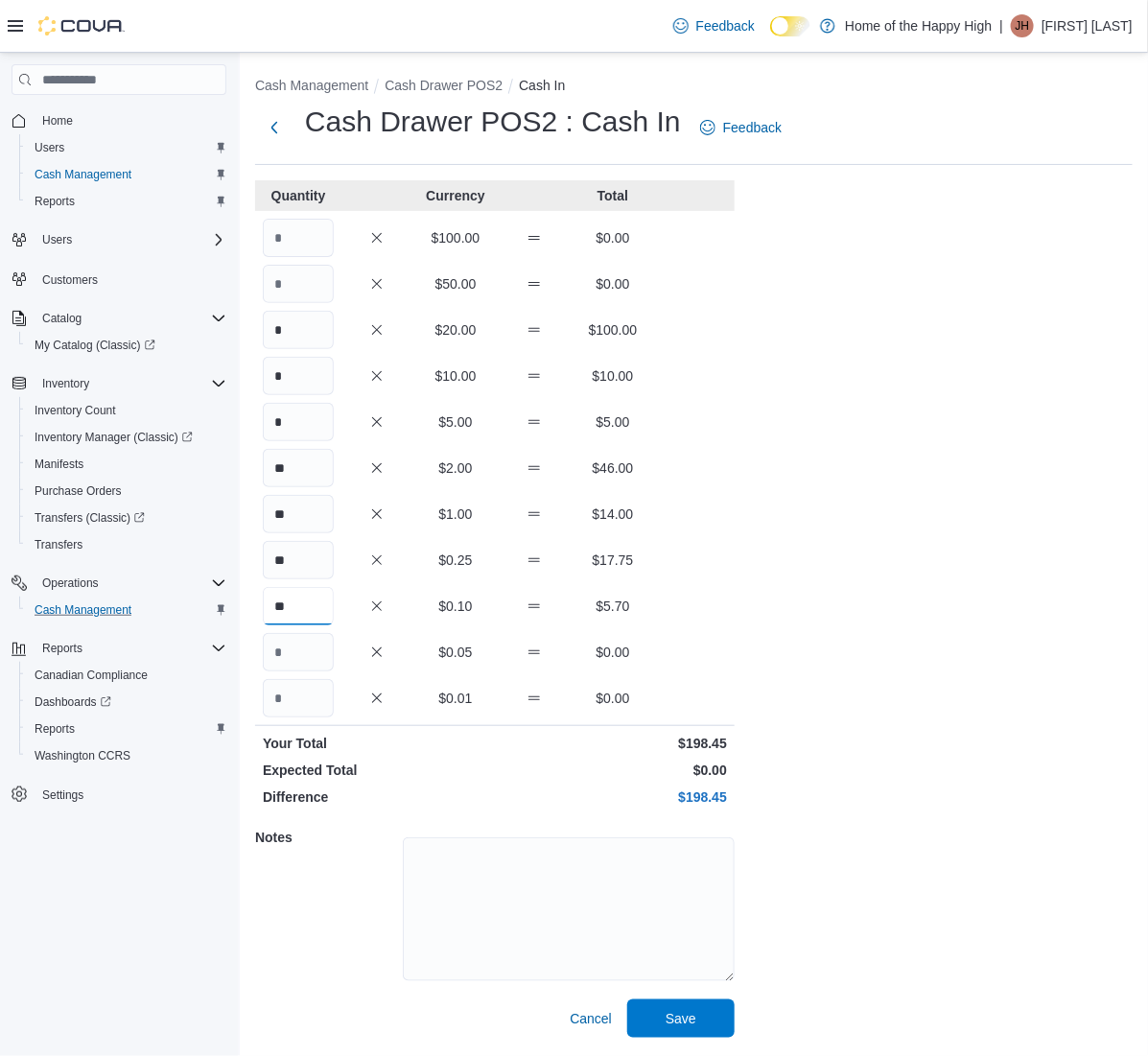 type on "**" 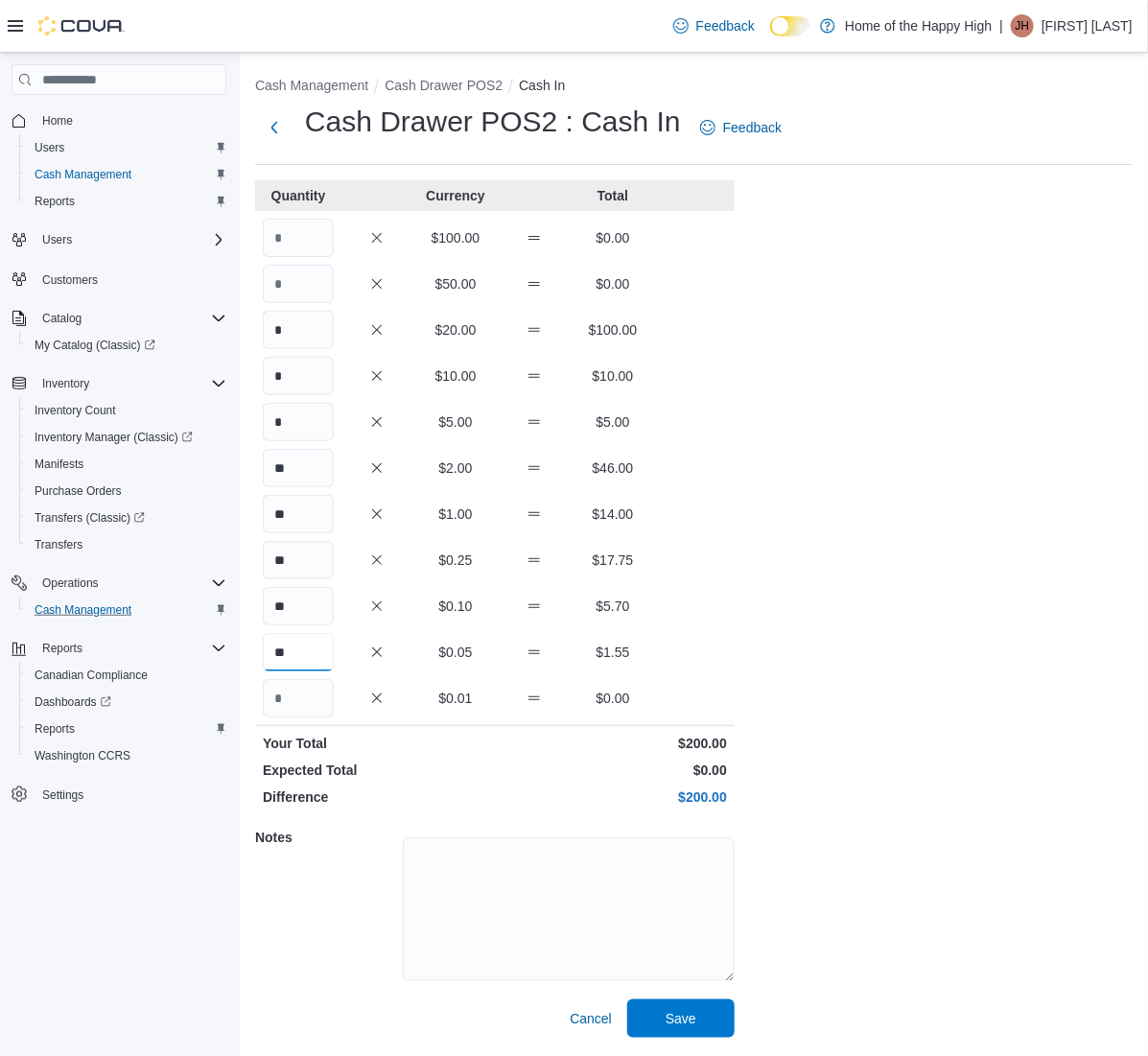 type on "**" 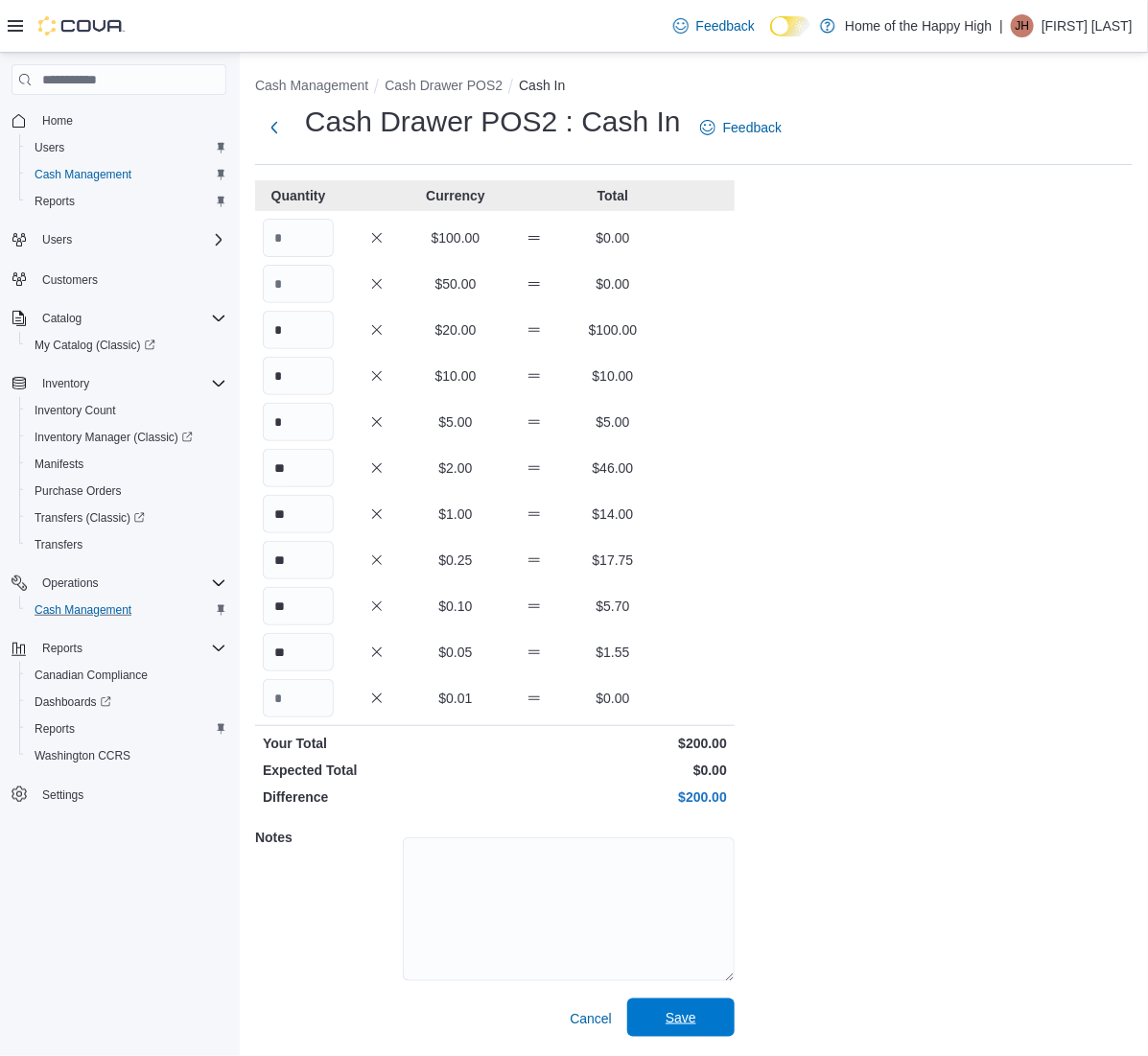 click on "Save" at bounding box center (681, 1018) 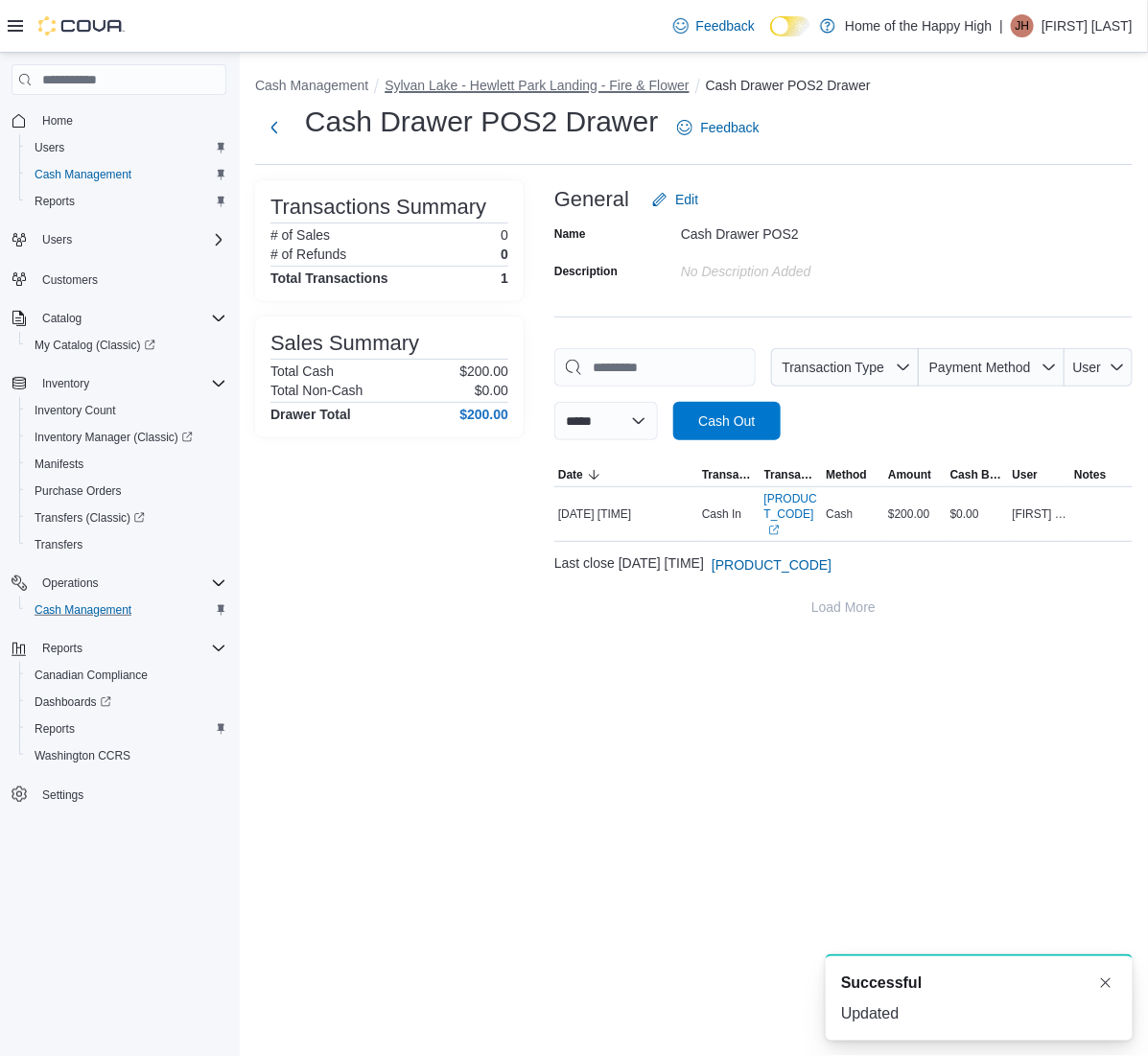 click on "Sylvan Lake - Hewlett Park Landing - Fire & Flower" at bounding box center (536, 85) 